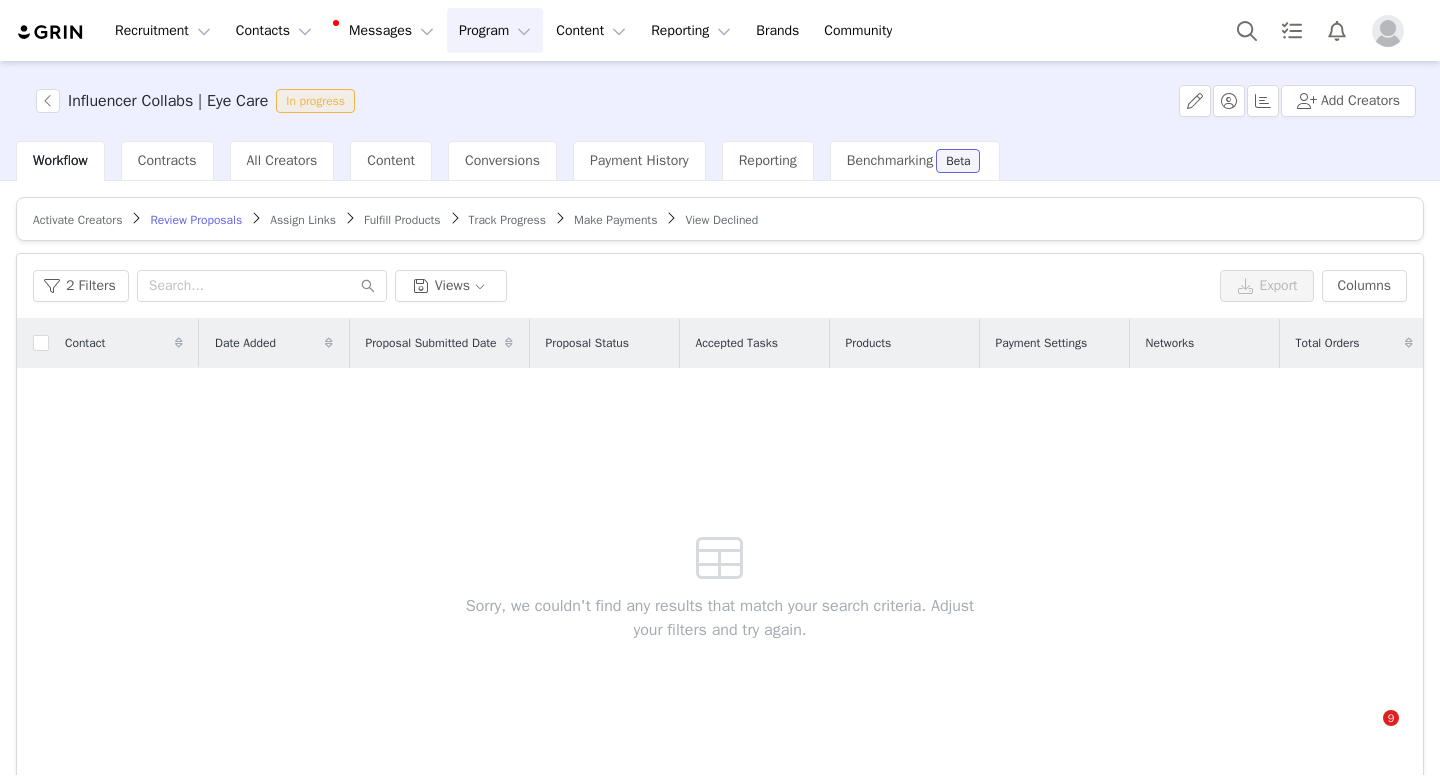scroll, scrollTop: 0, scrollLeft: 0, axis: both 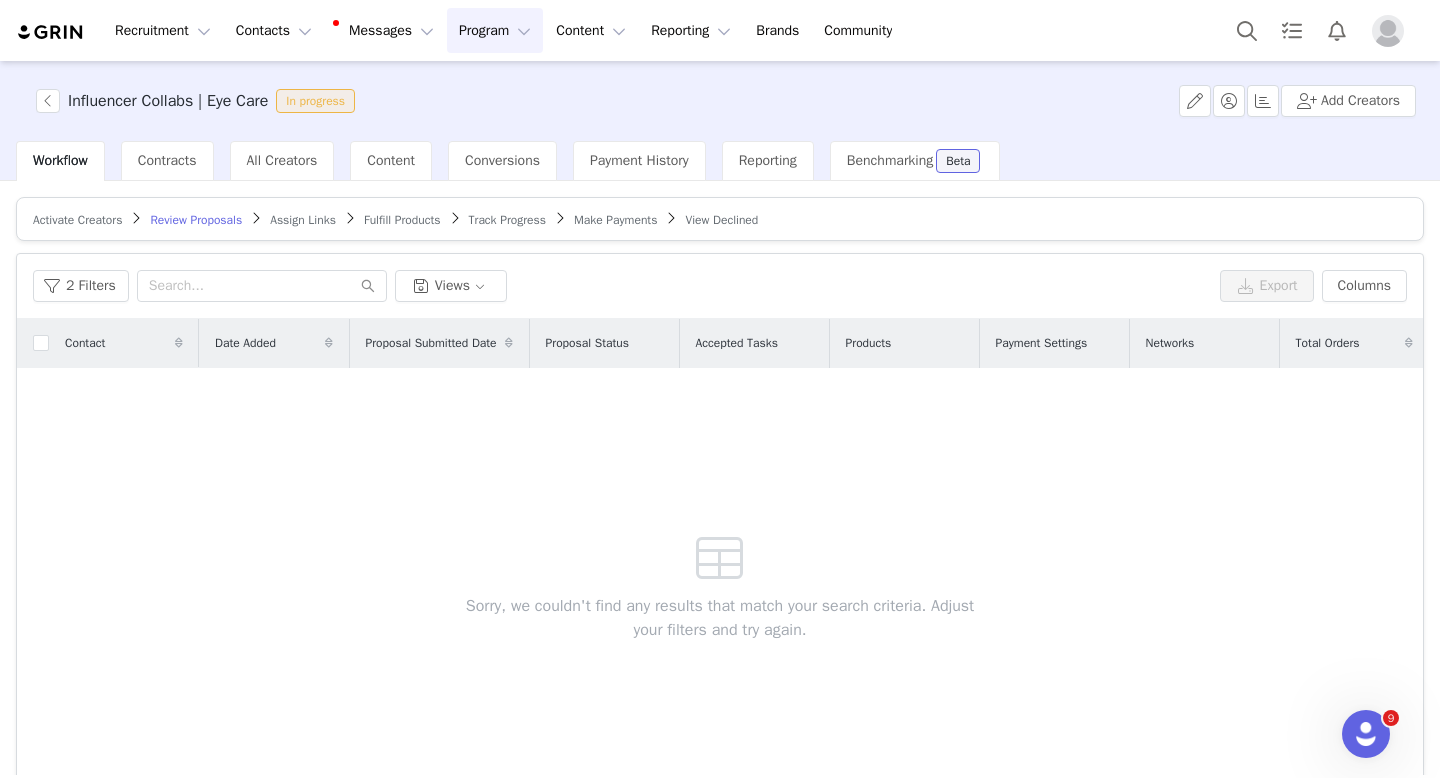 click on "Program Program" at bounding box center [495, 30] 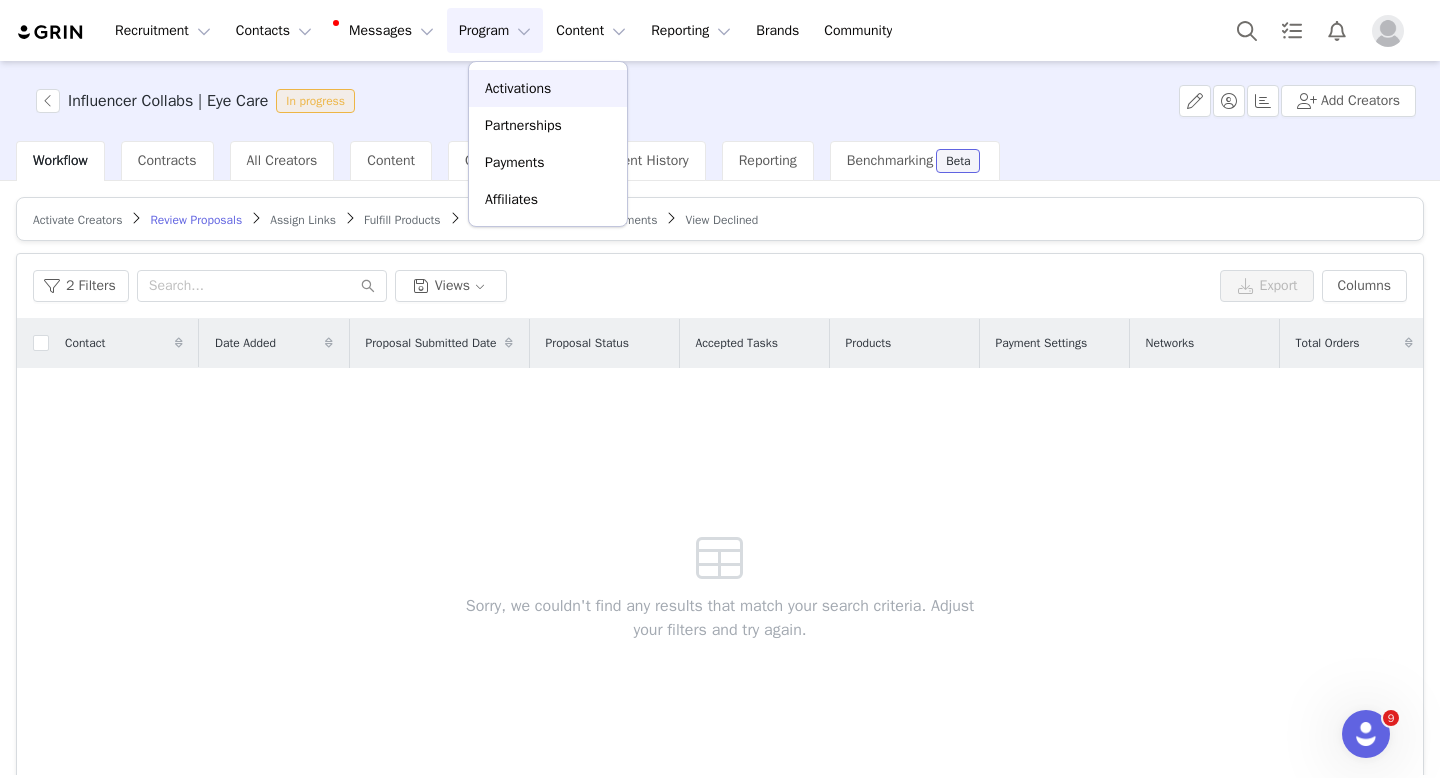 click on "Activations" at bounding box center (518, 88) 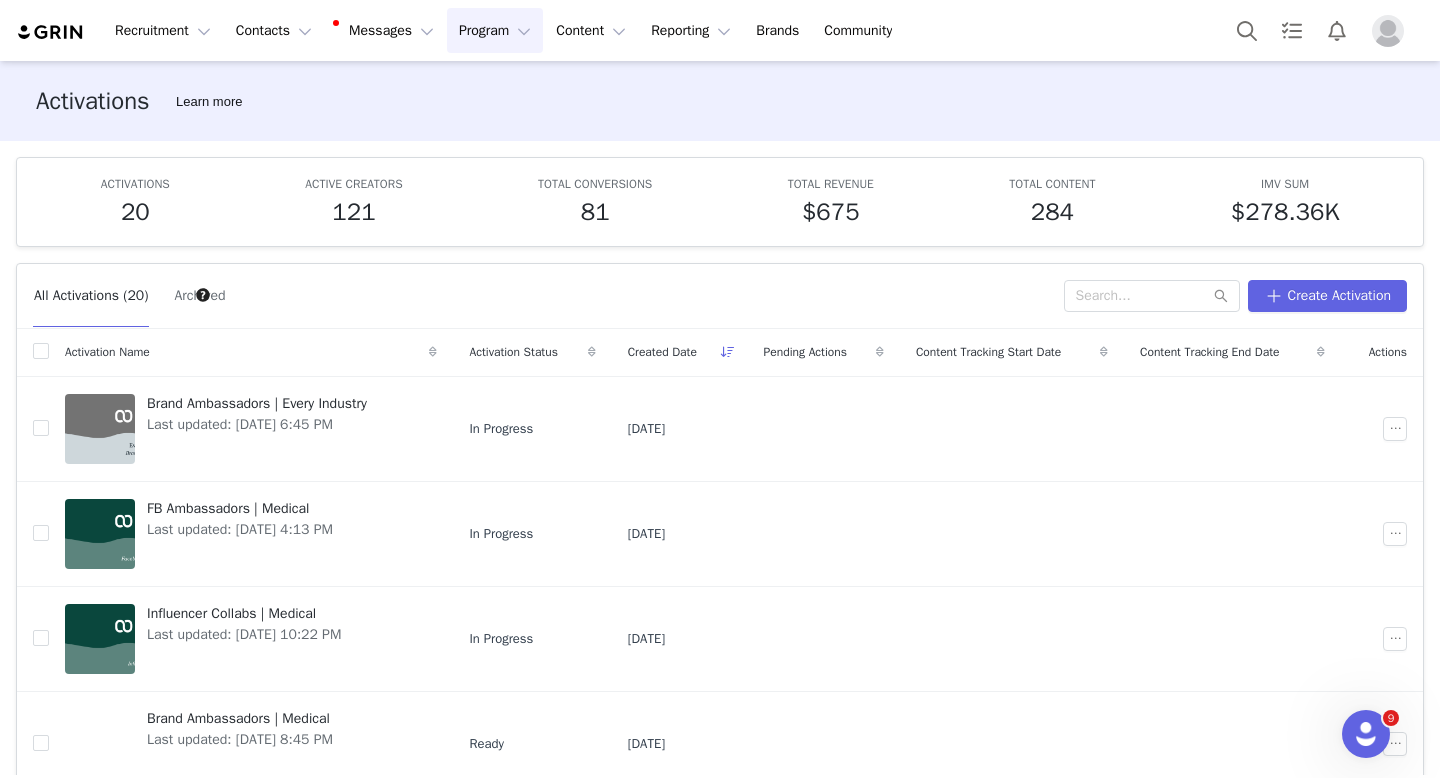scroll, scrollTop: 0, scrollLeft: 0, axis: both 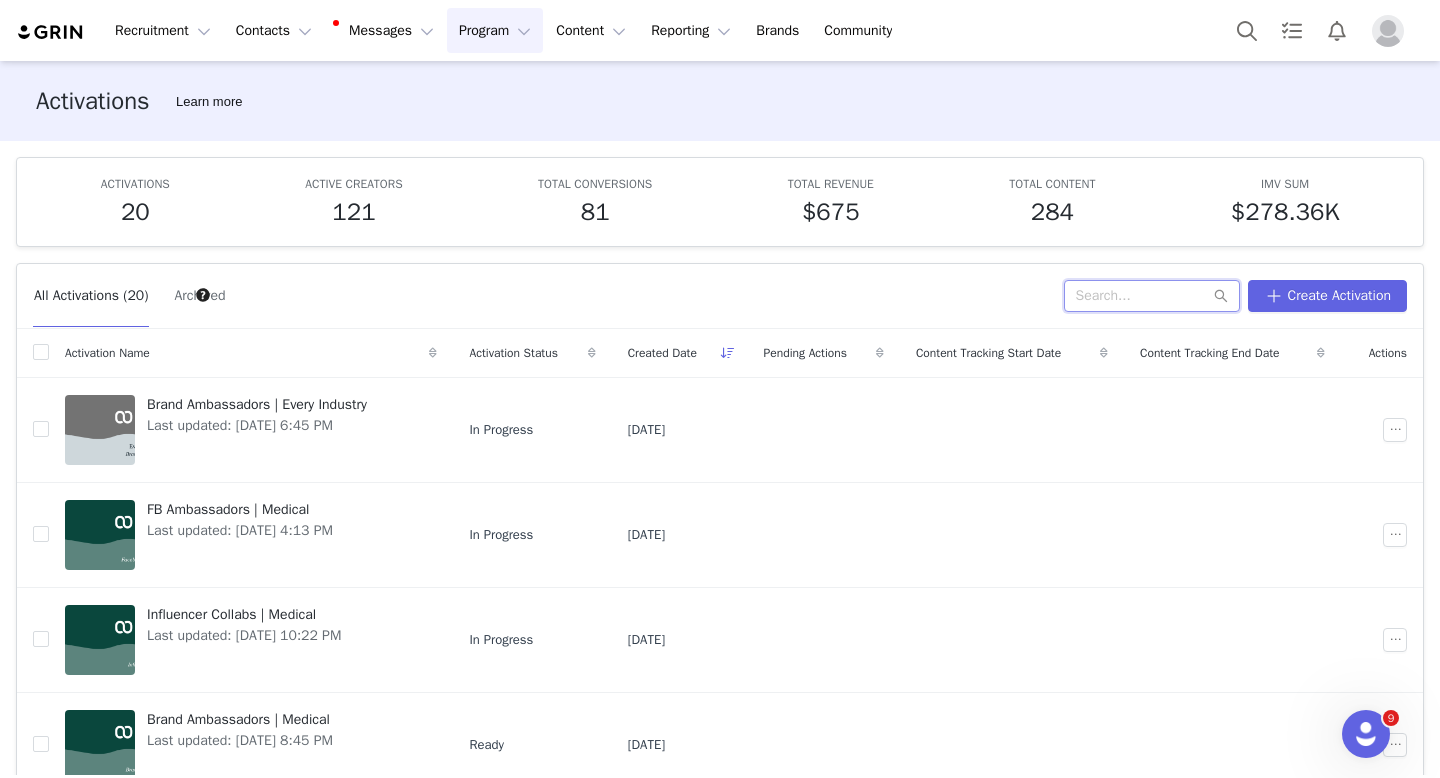 click at bounding box center (1152, 296) 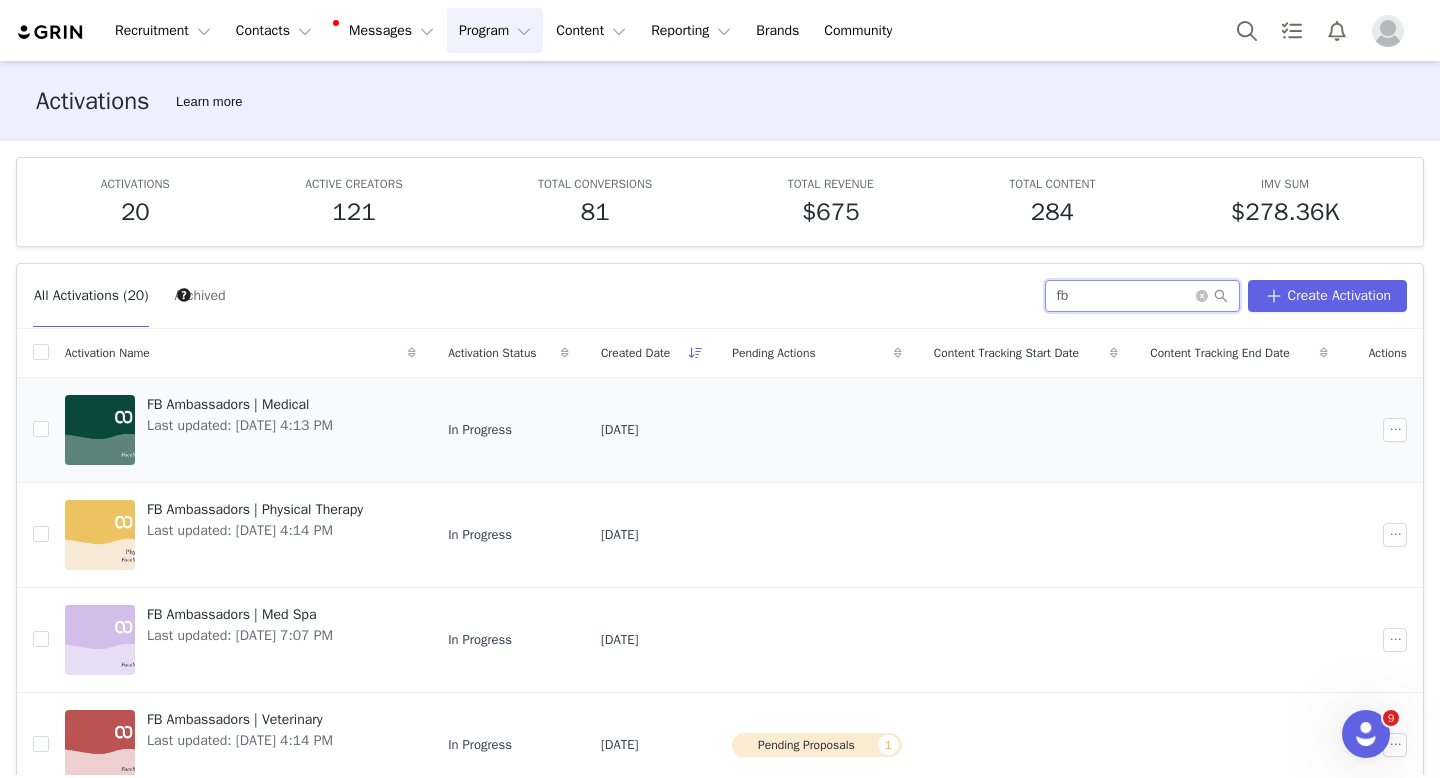 scroll, scrollTop: 200, scrollLeft: 0, axis: vertical 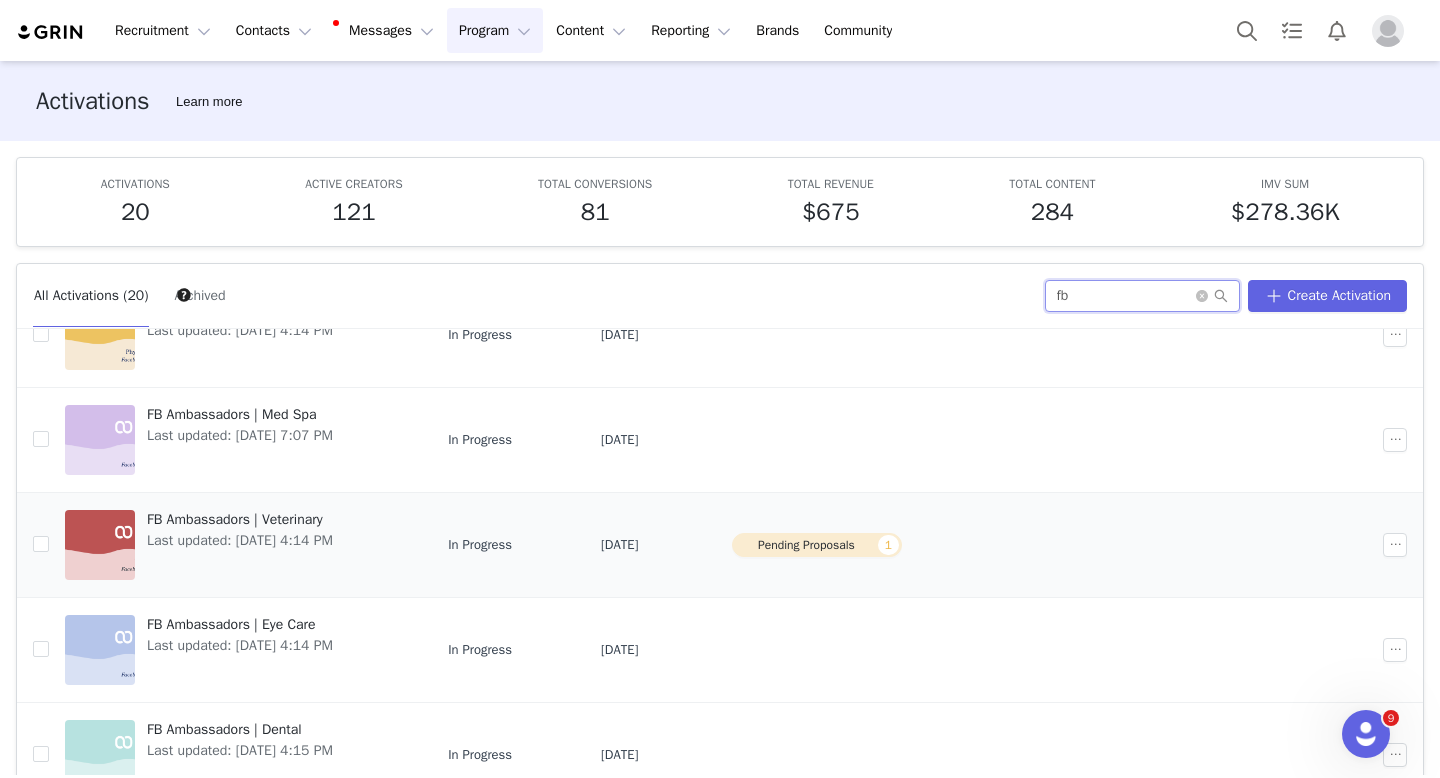 type on "fb" 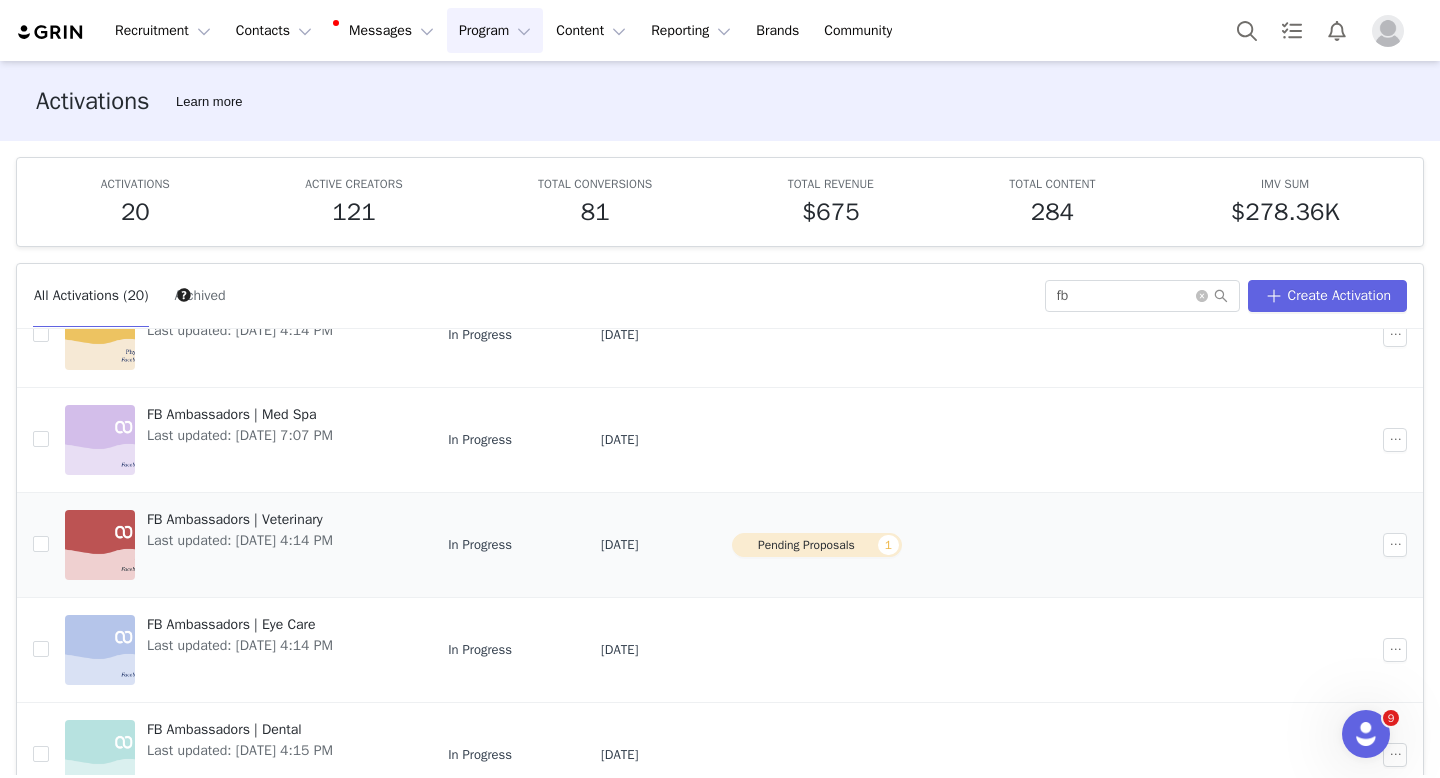 click on "Pending Proposals 1" at bounding box center [817, 545] 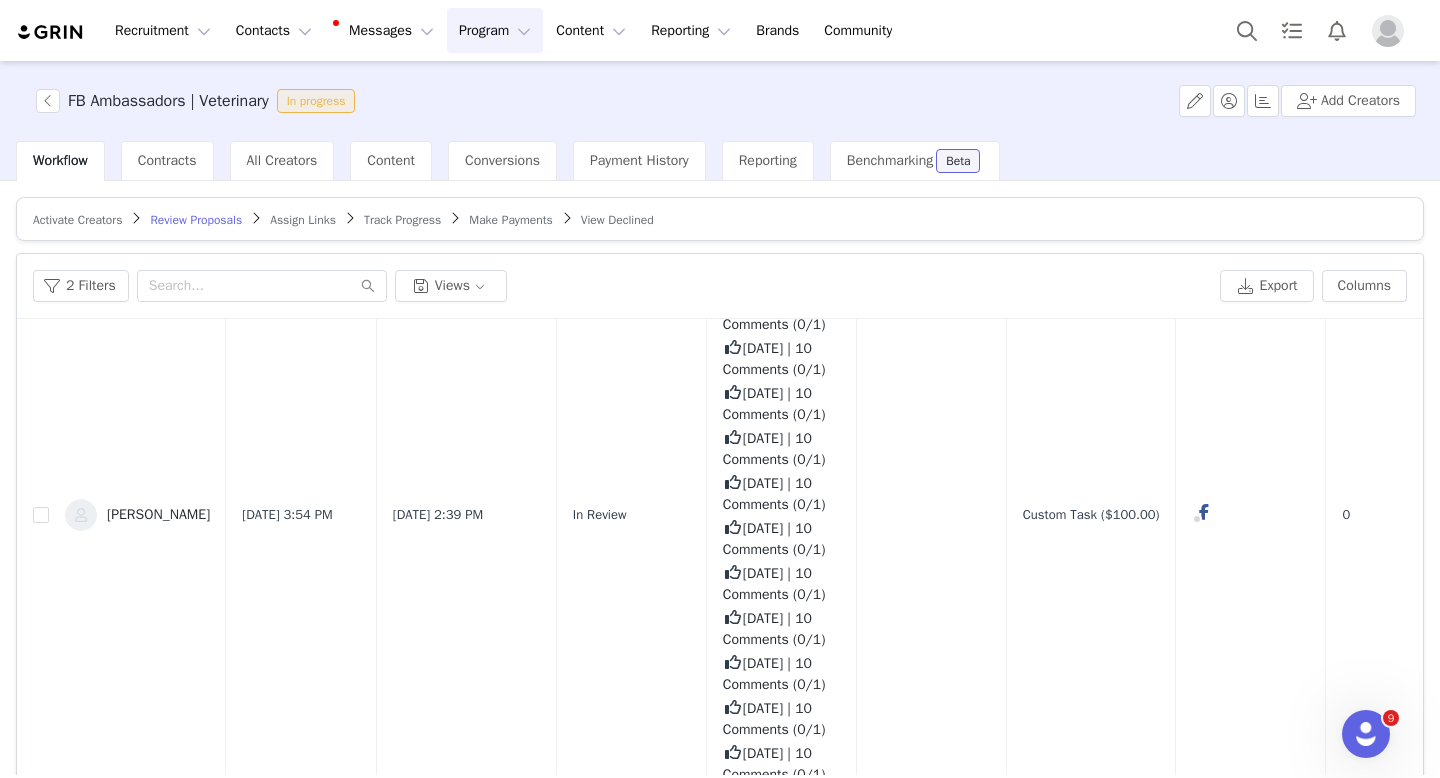 scroll, scrollTop: 270, scrollLeft: 0, axis: vertical 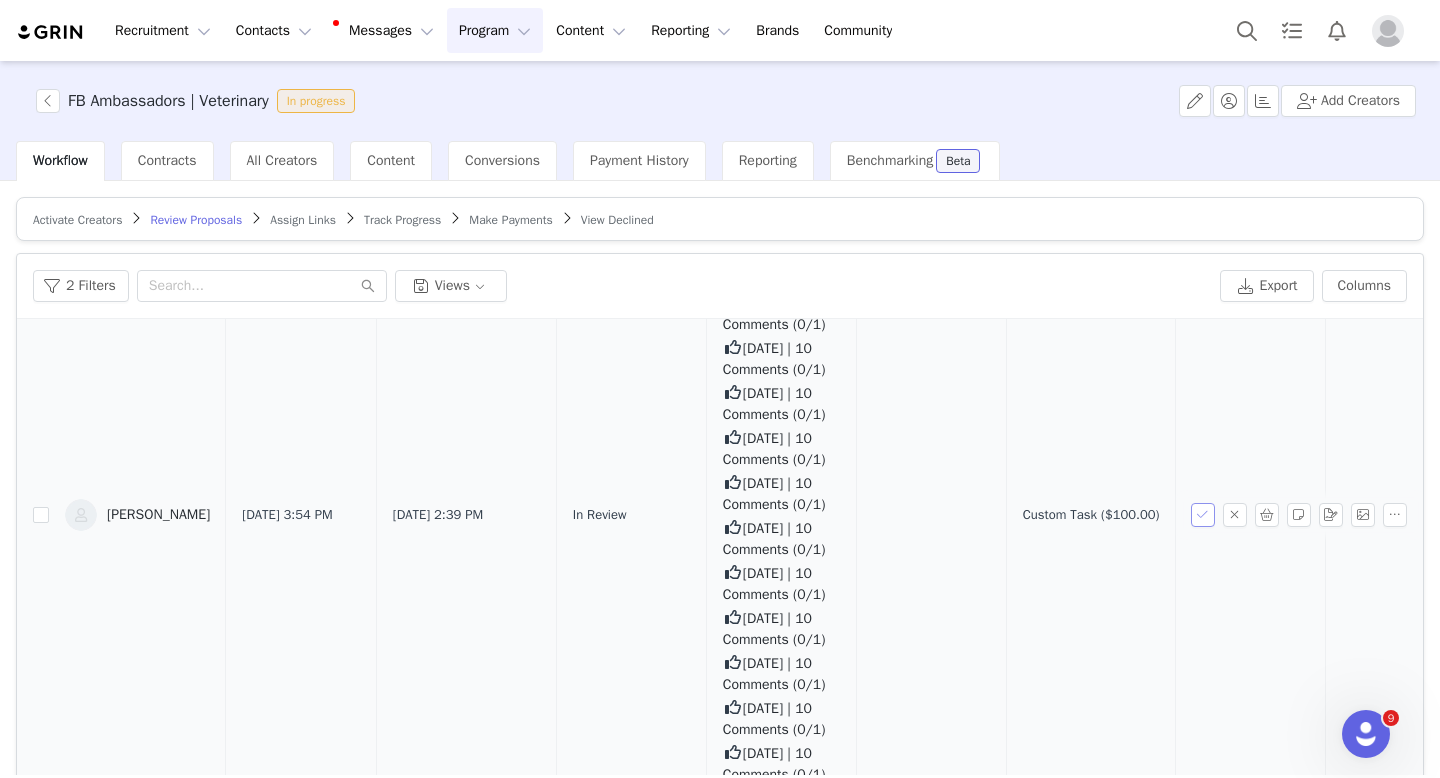 click at bounding box center (1203, 515) 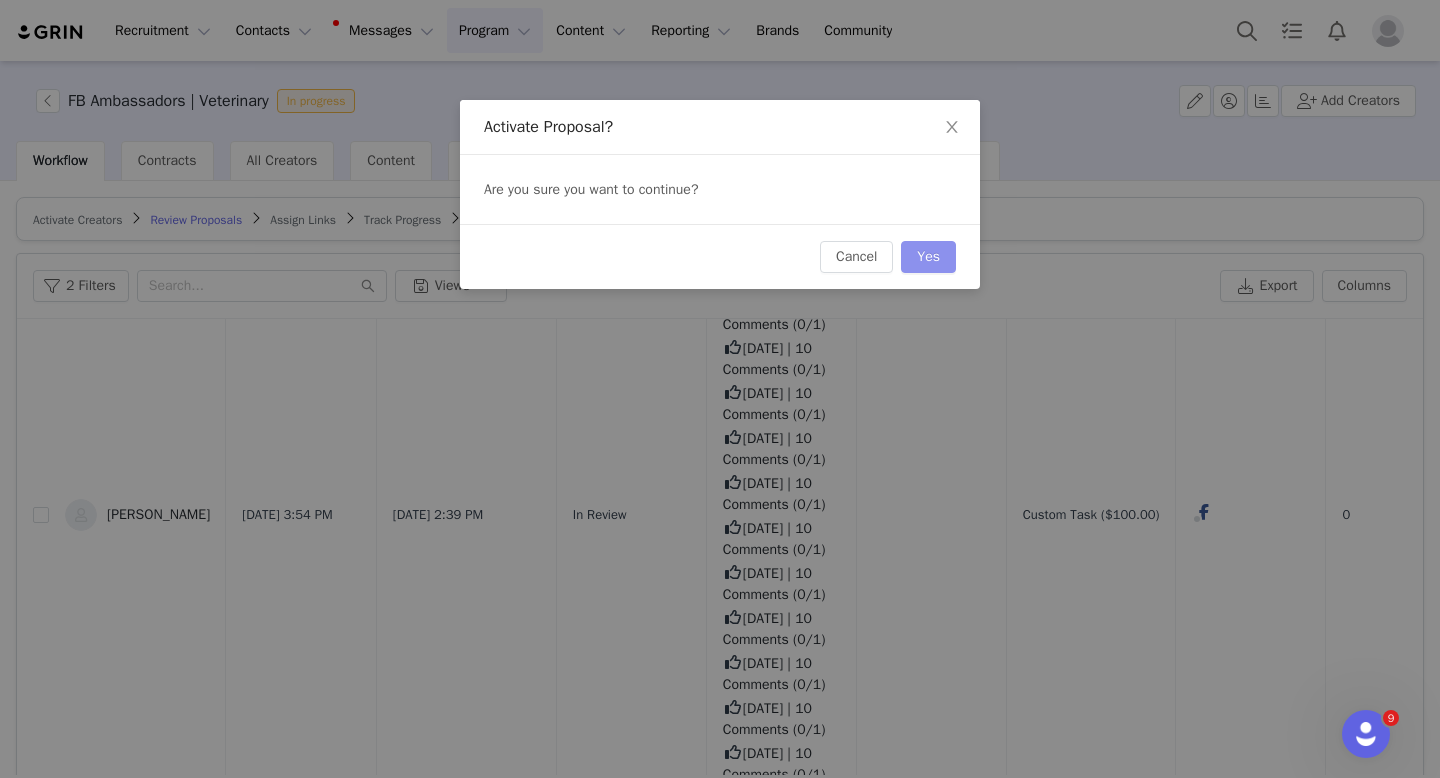 click on "Yes" at bounding box center [928, 257] 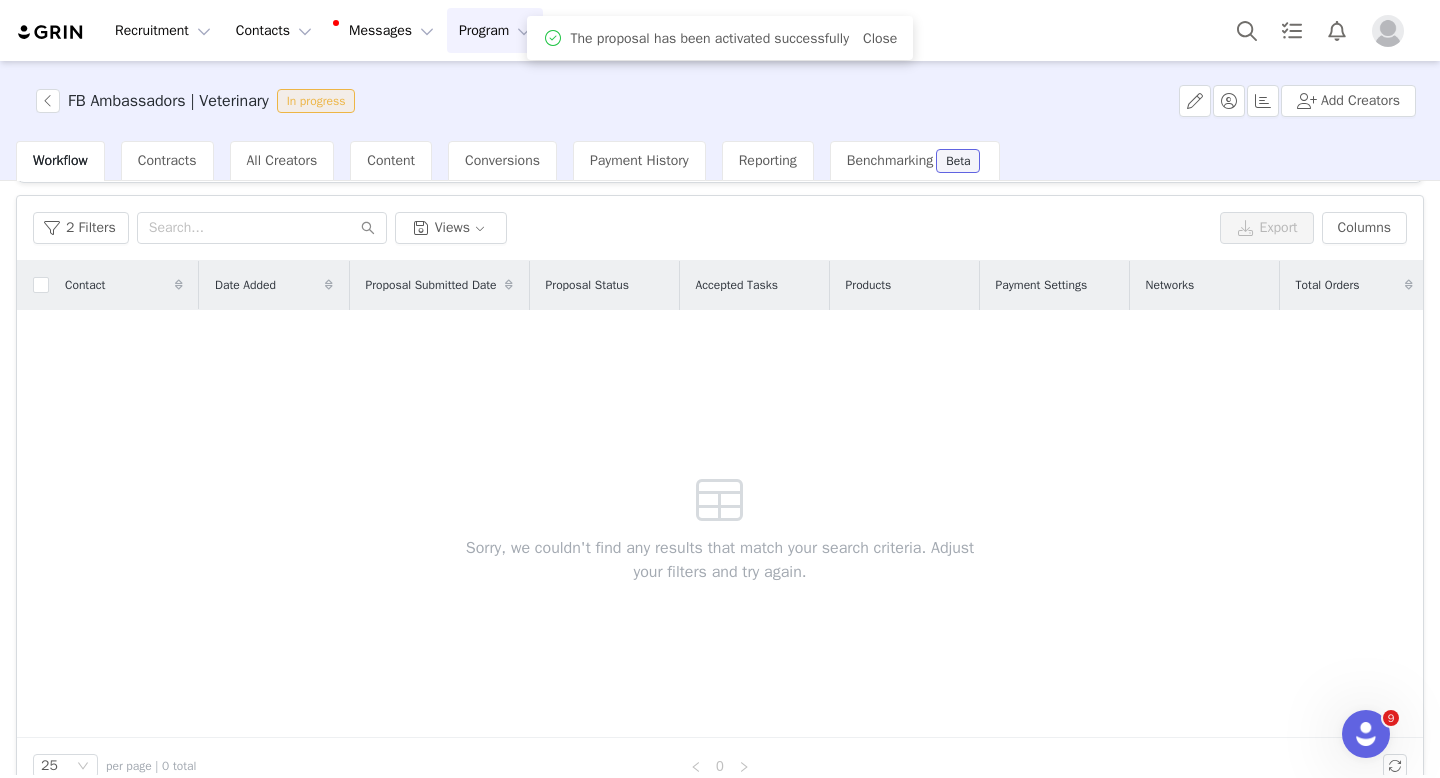 scroll, scrollTop: 93, scrollLeft: 0, axis: vertical 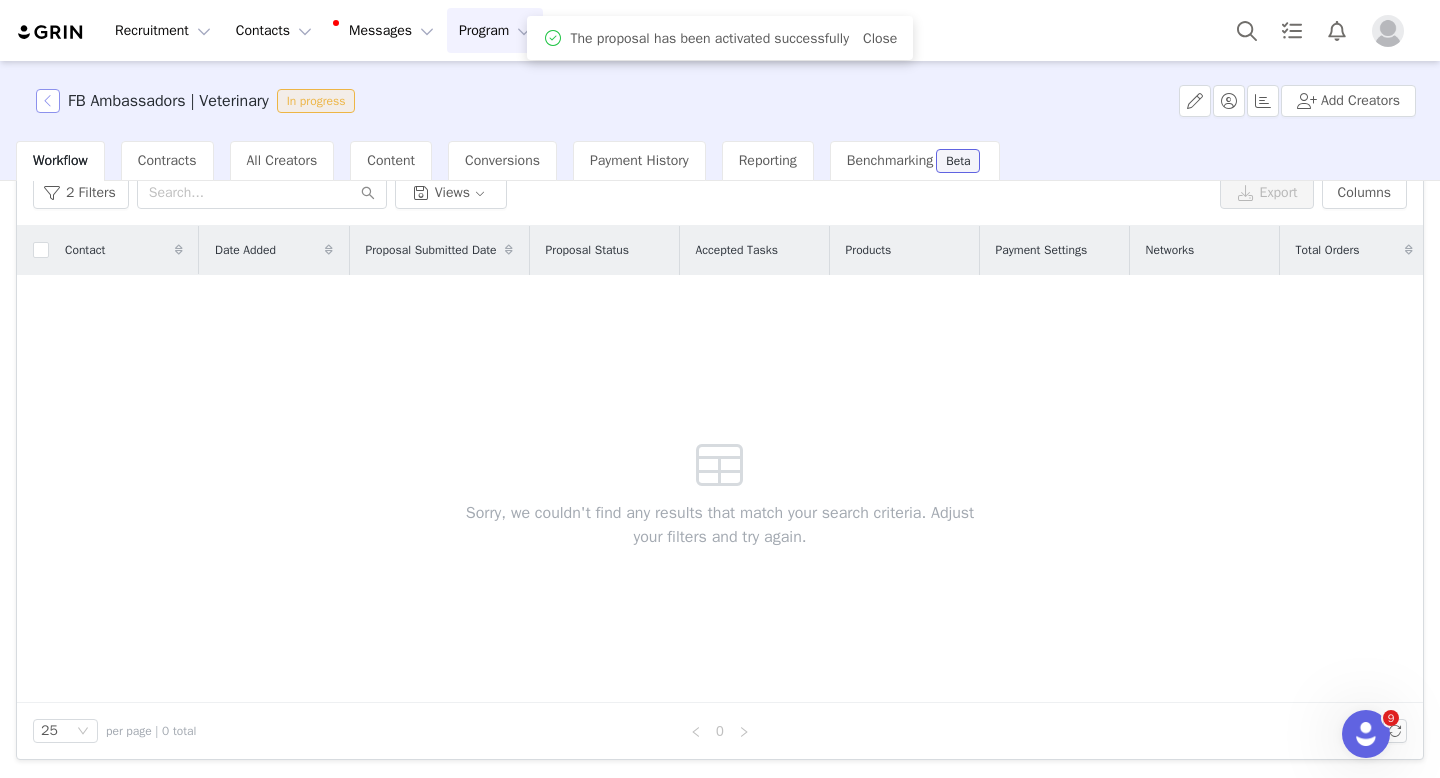 click at bounding box center [48, 101] 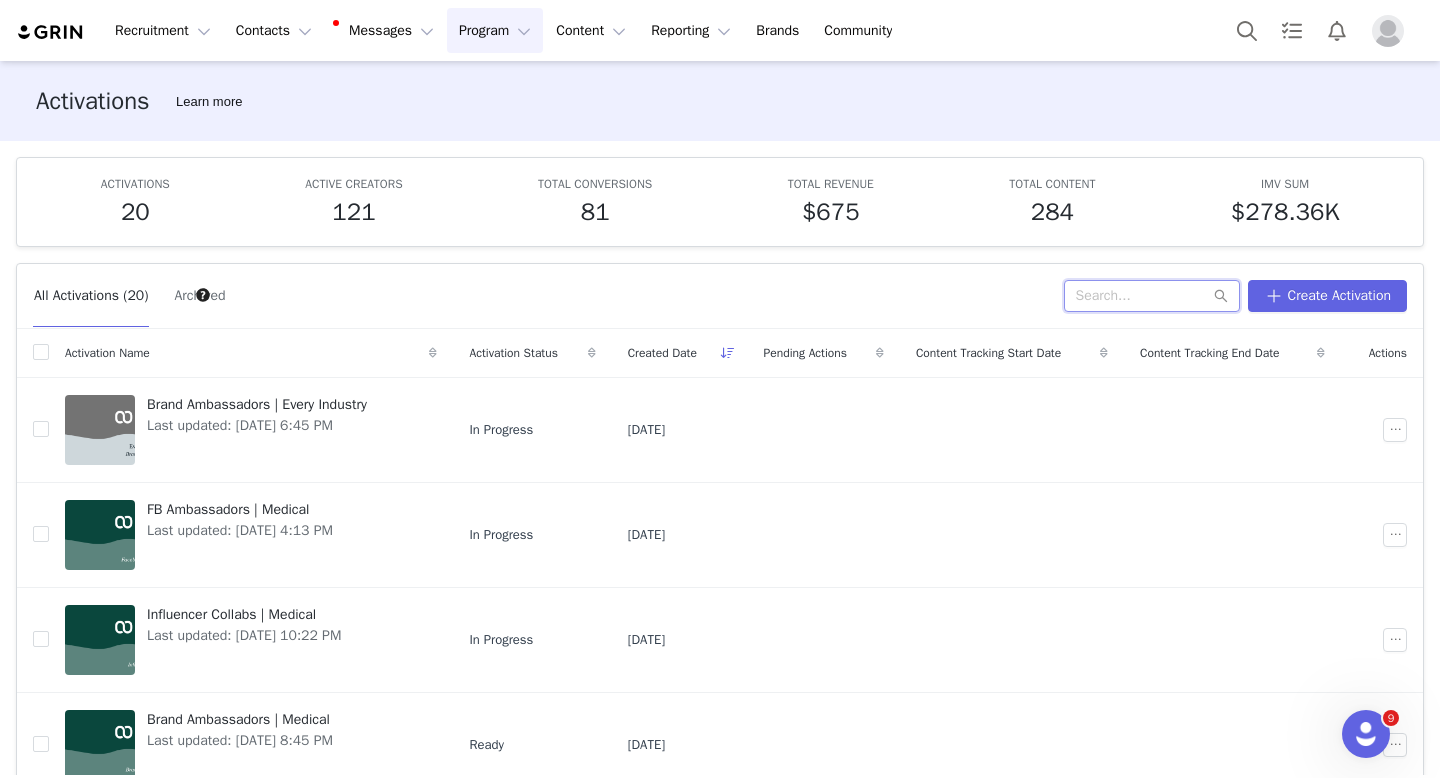 click at bounding box center [1152, 296] 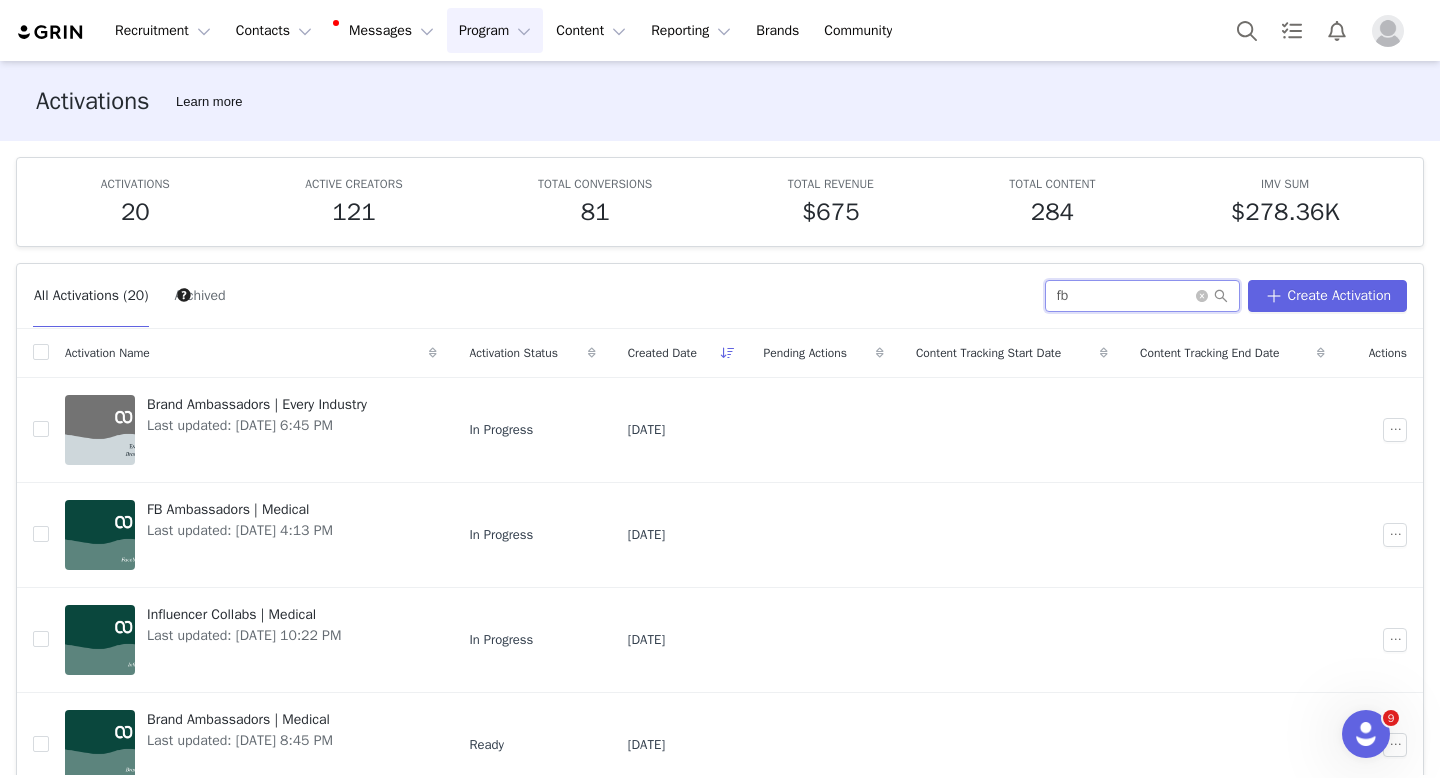 type on "fb" 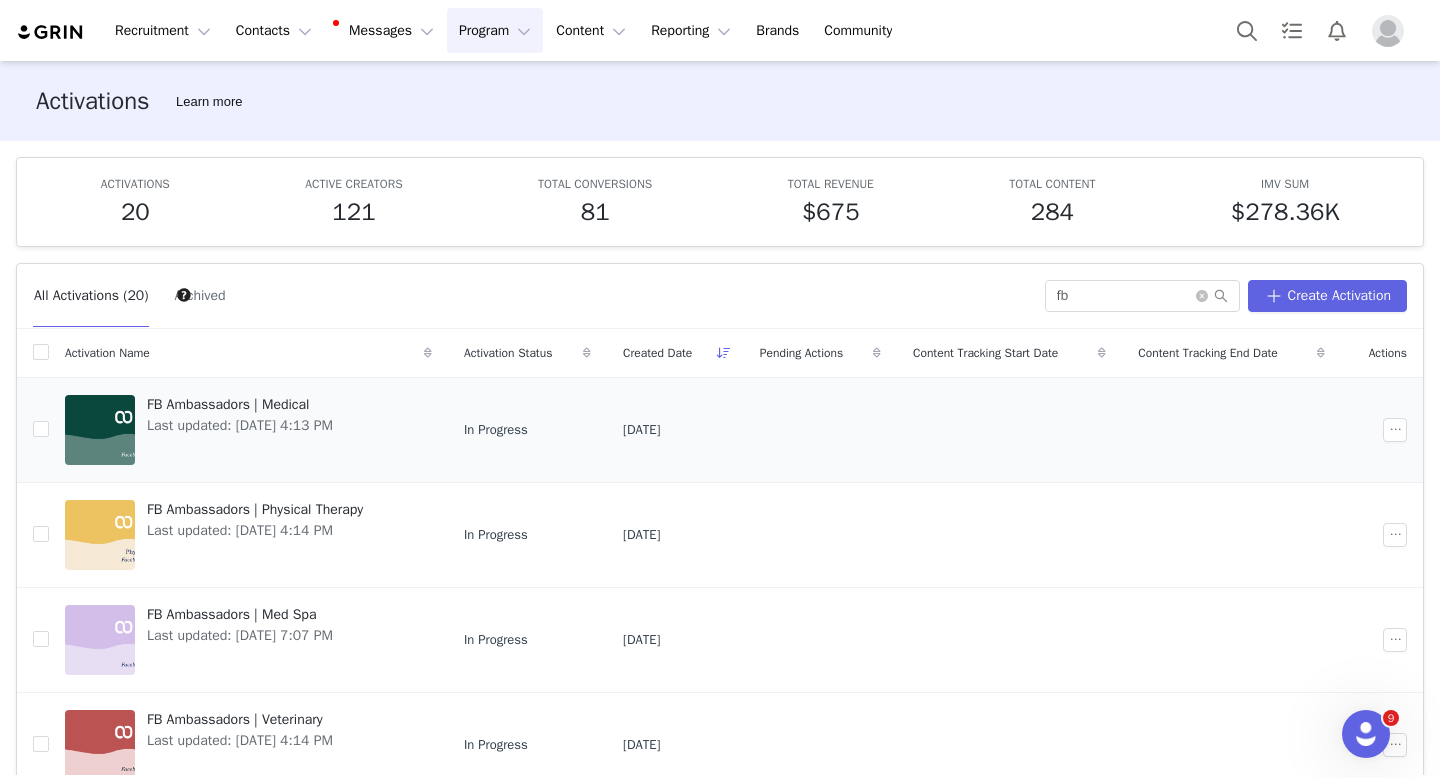 click on "FB Ambassadors | Medical" at bounding box center [240, 404] 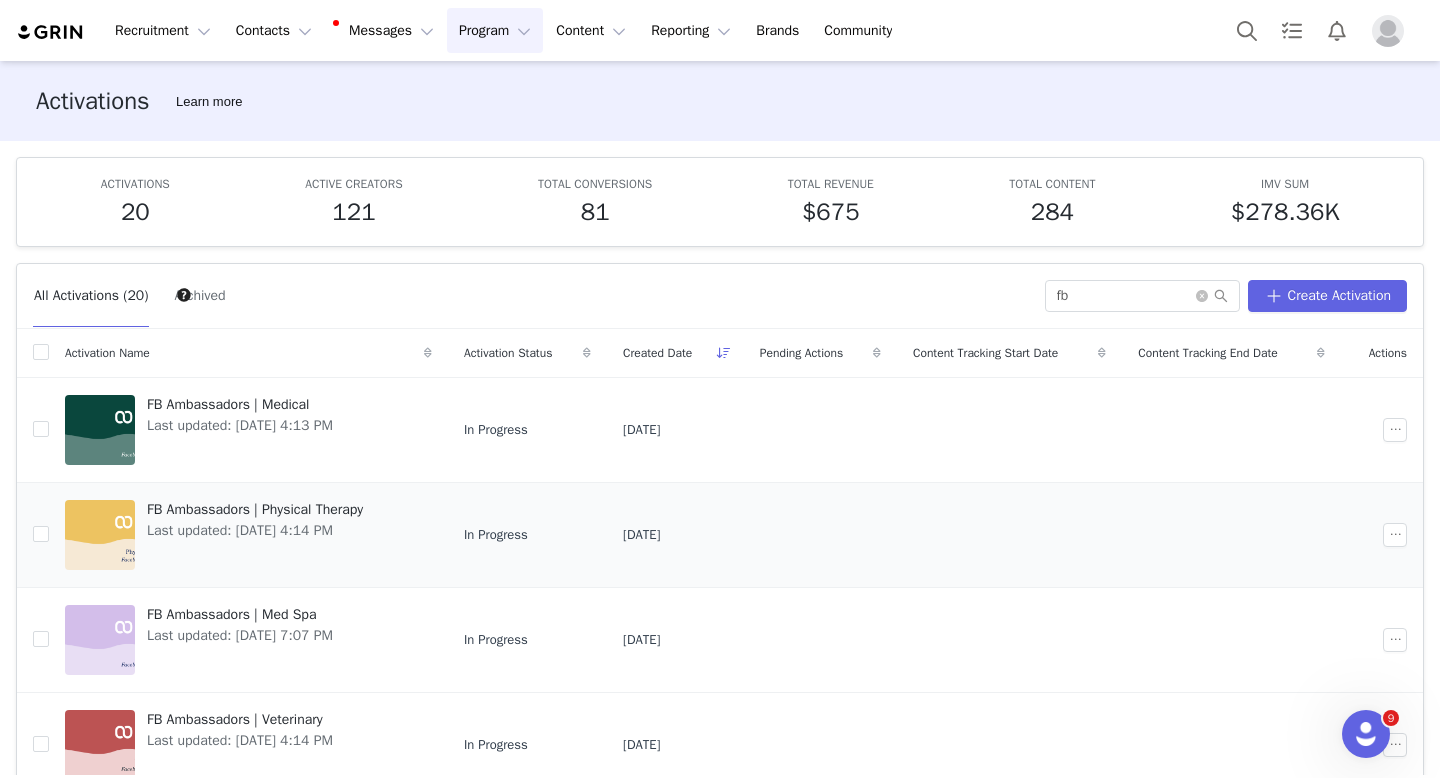 click on "FB Ambassadors | Physical Therapy" at bounding box center (255, 509) 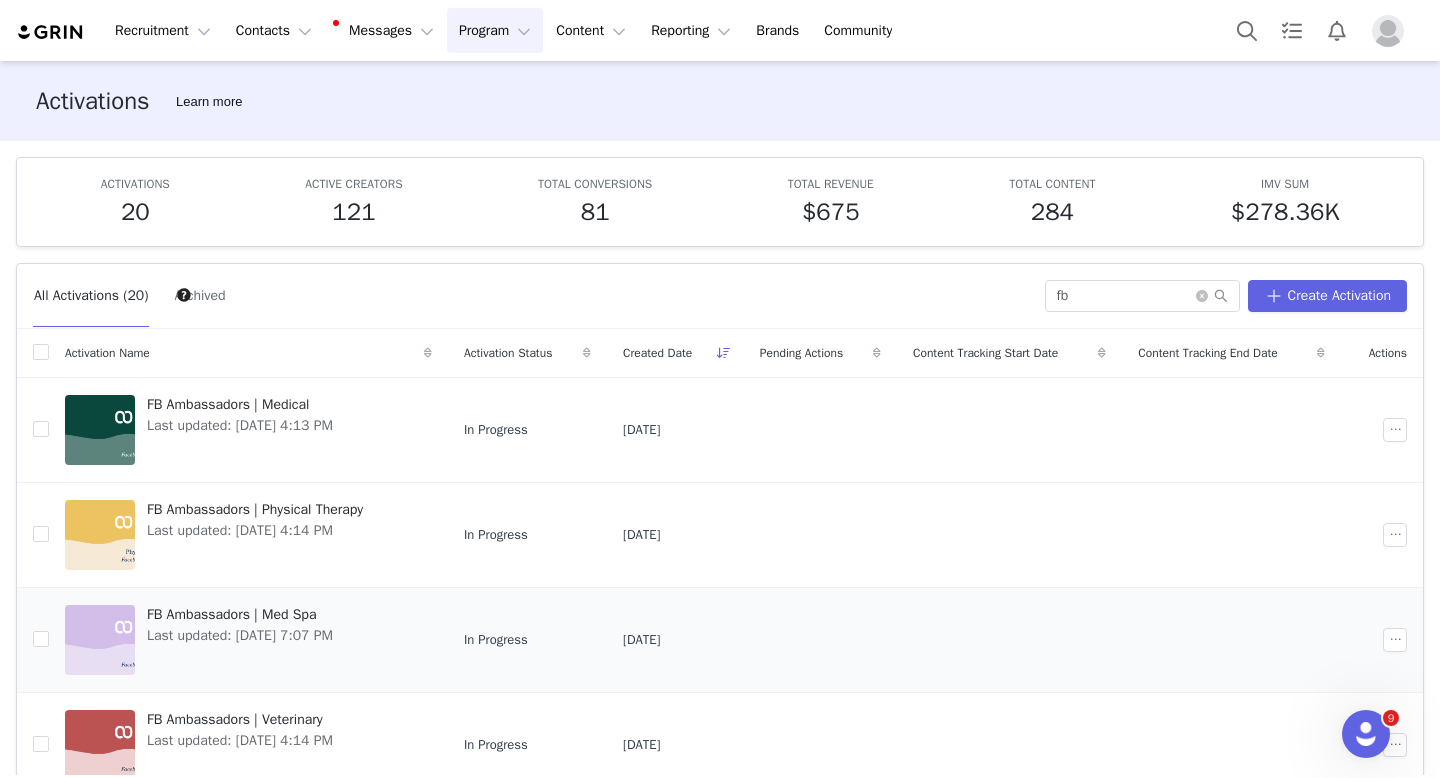 click on "FB Ambassadors | Med Spa" at bounding box center [240, 614] 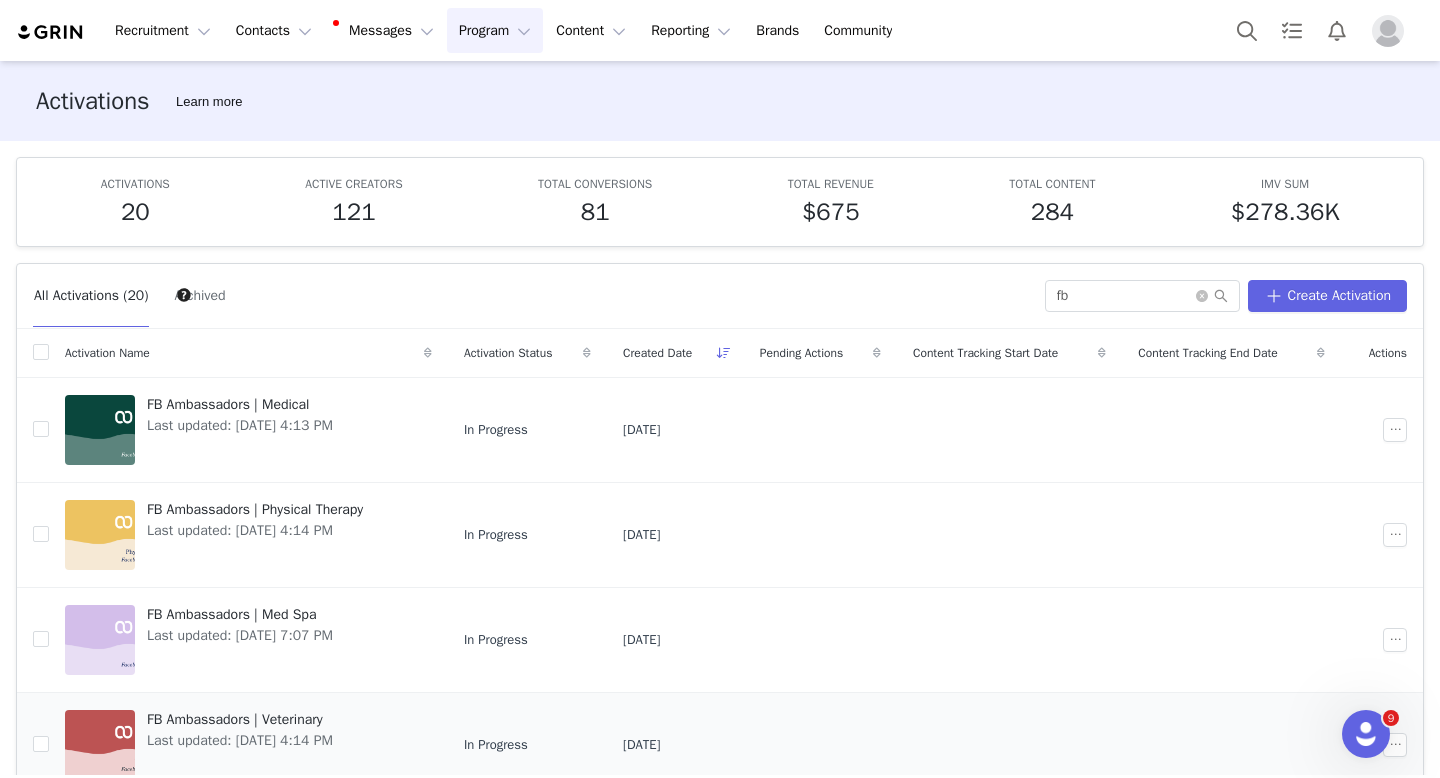 click on "FB Ambassadors | Veterinary" at bounding box center [240, 719] 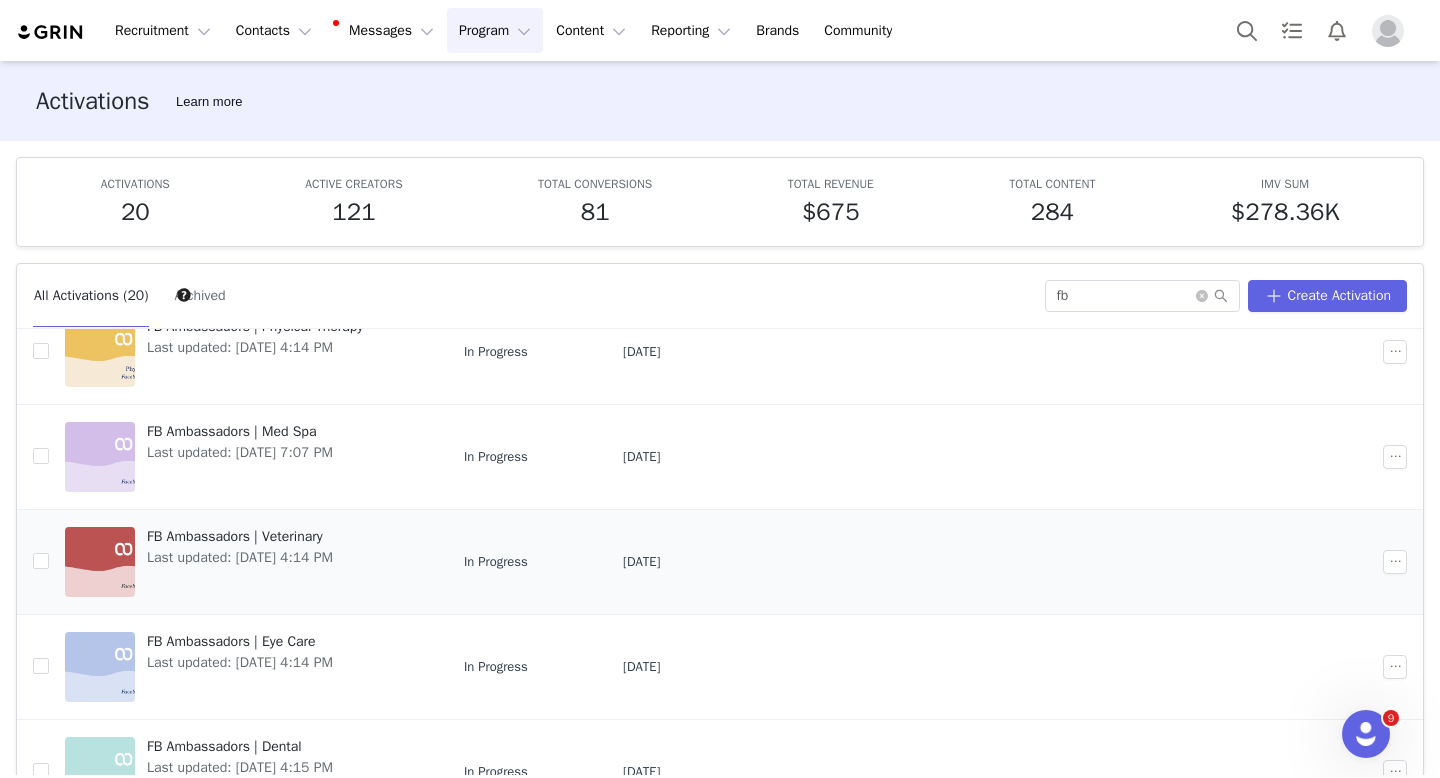 scroll, scrollTop: 200, scrollLeft: 0, axis: vertical 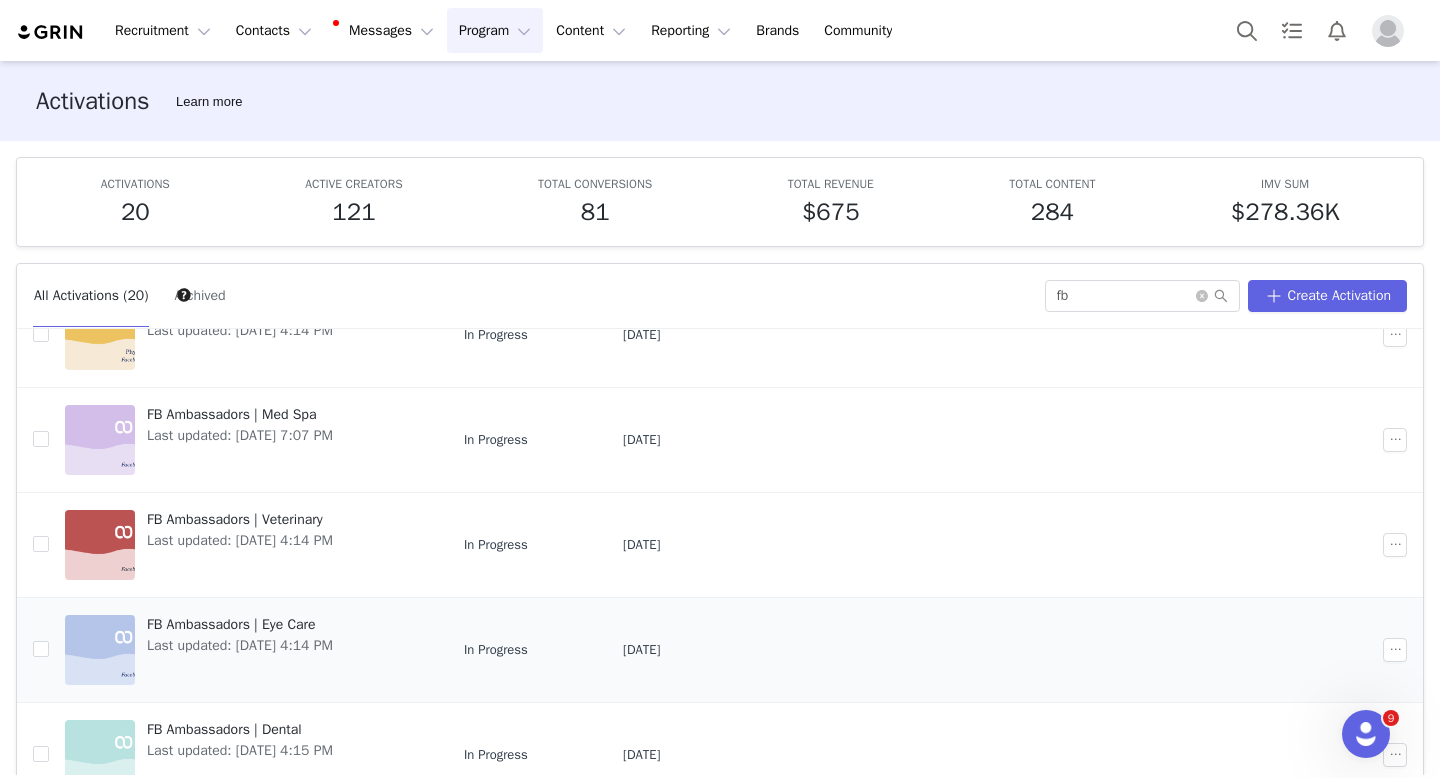 click on "FB Ambassadors | Eye Care" at bounding box center (240, 624) 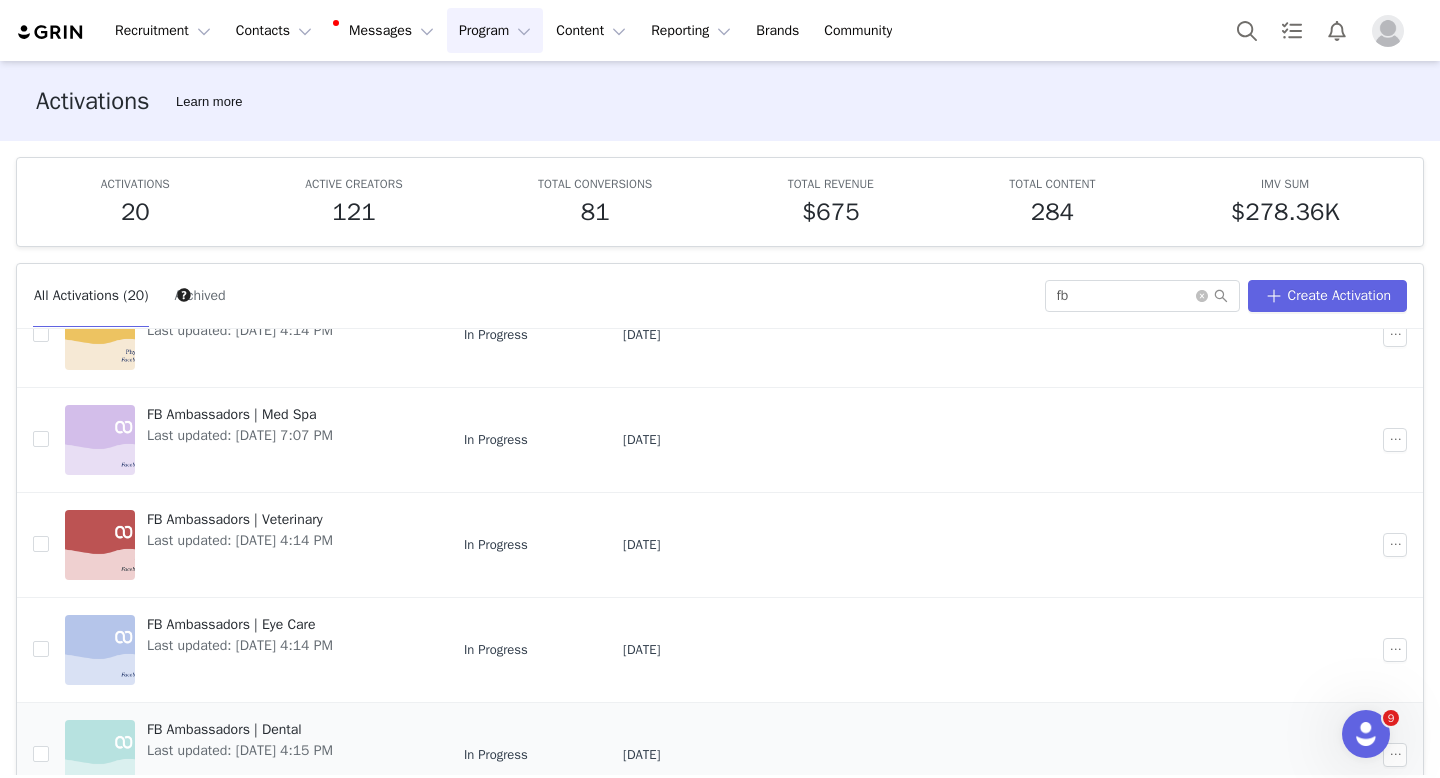 scroll, scrollTop: 105, scrollLeft: 0, axis: vertical 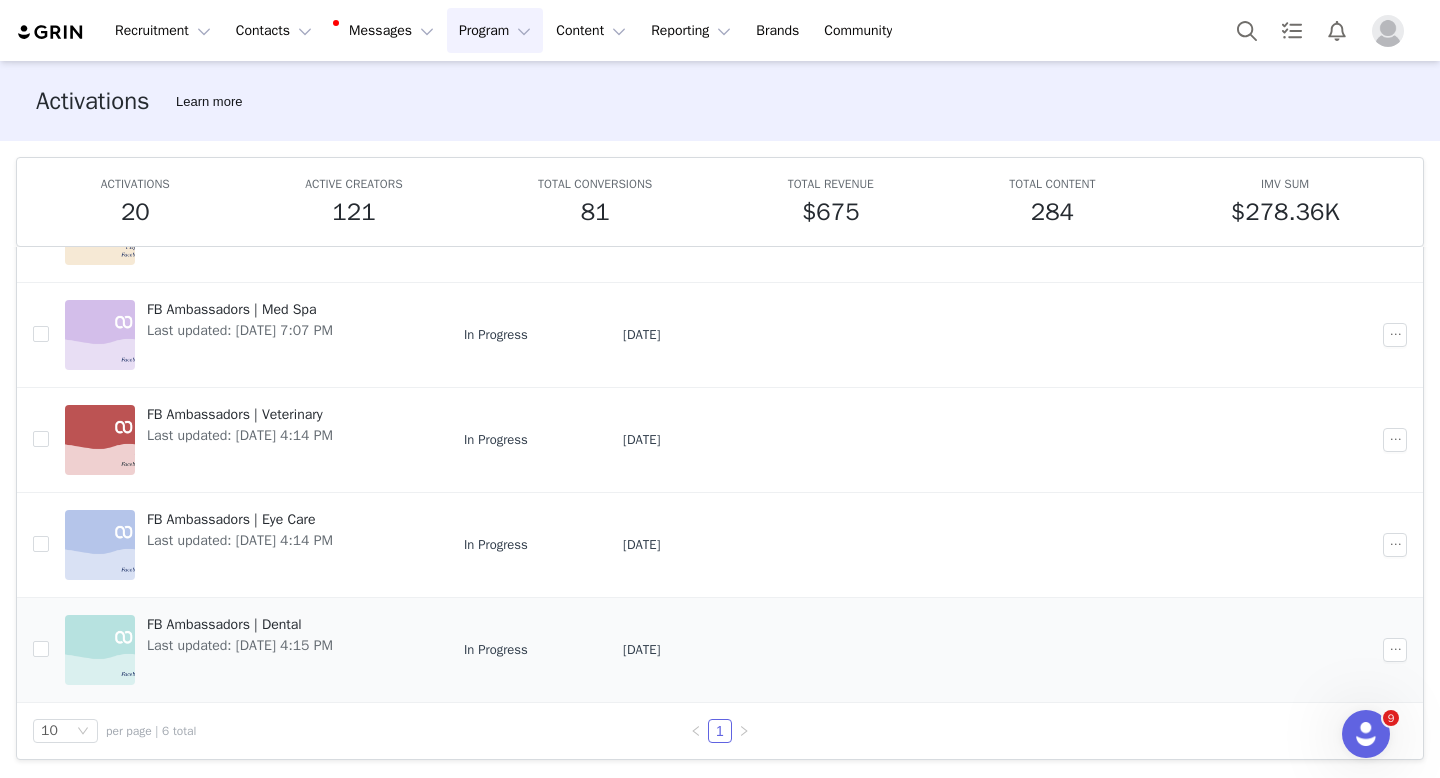 click on "FB Ambassadors | Dental" at bounding box center [240, 624] 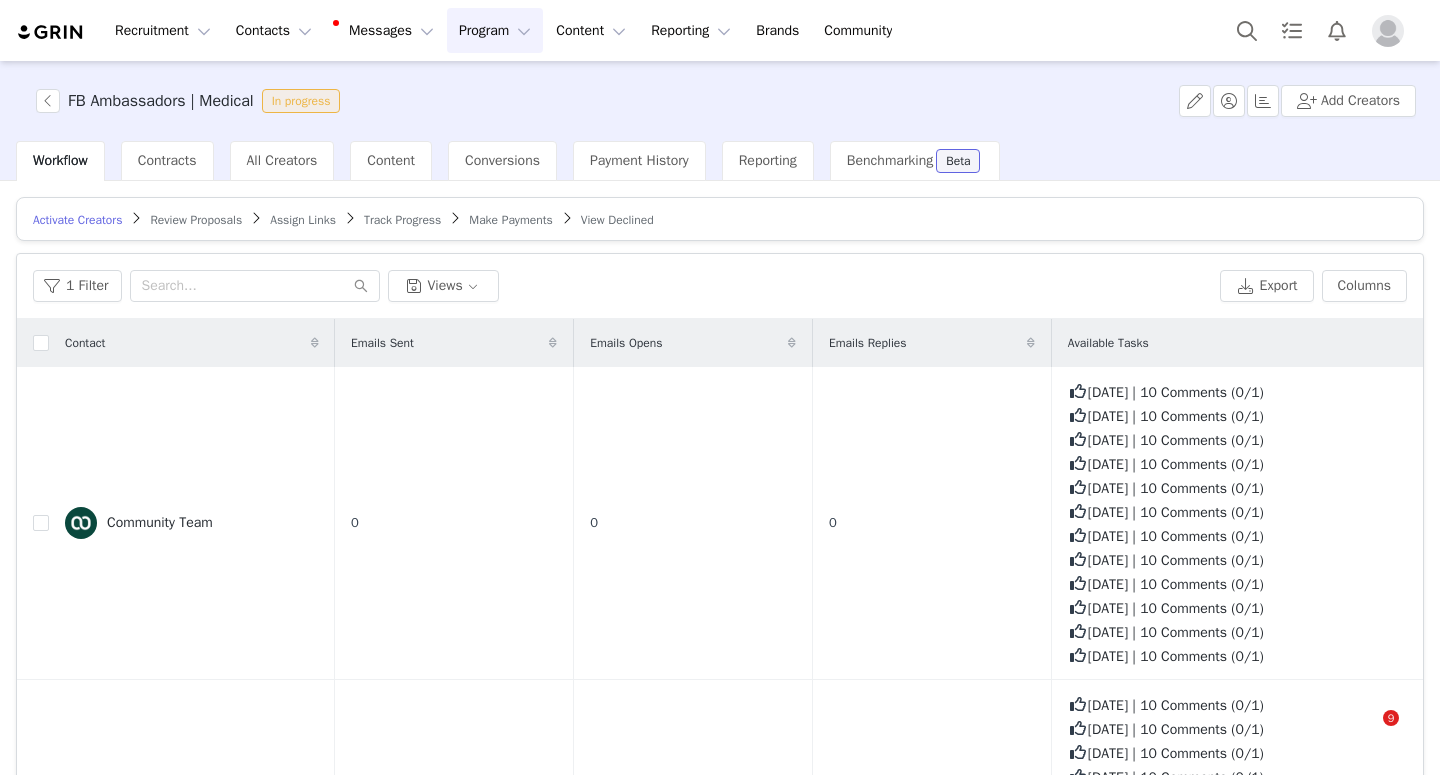 scroll, scrollTop: 0, scrollLeft: 0, axis: both 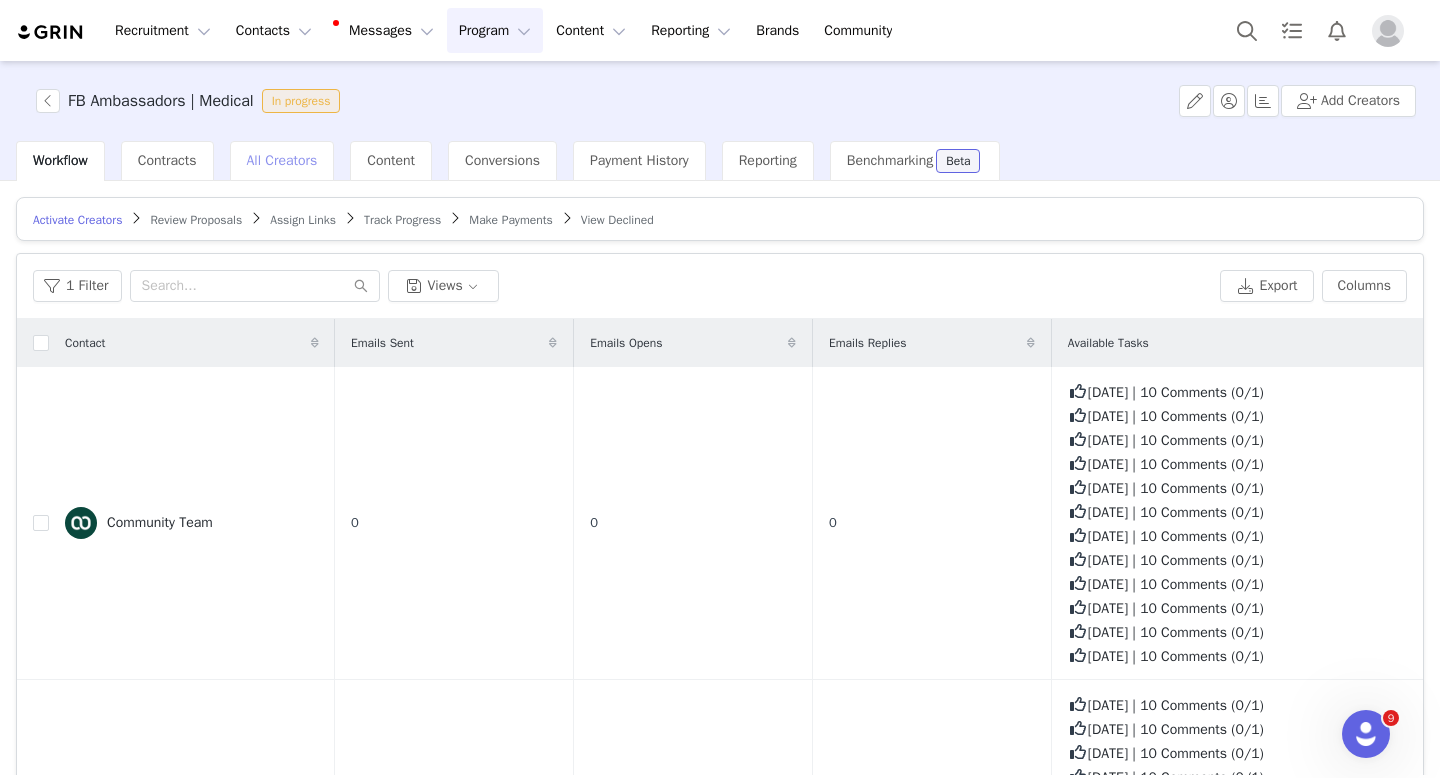 click on "All Creators" at bounding box center [282, 160] 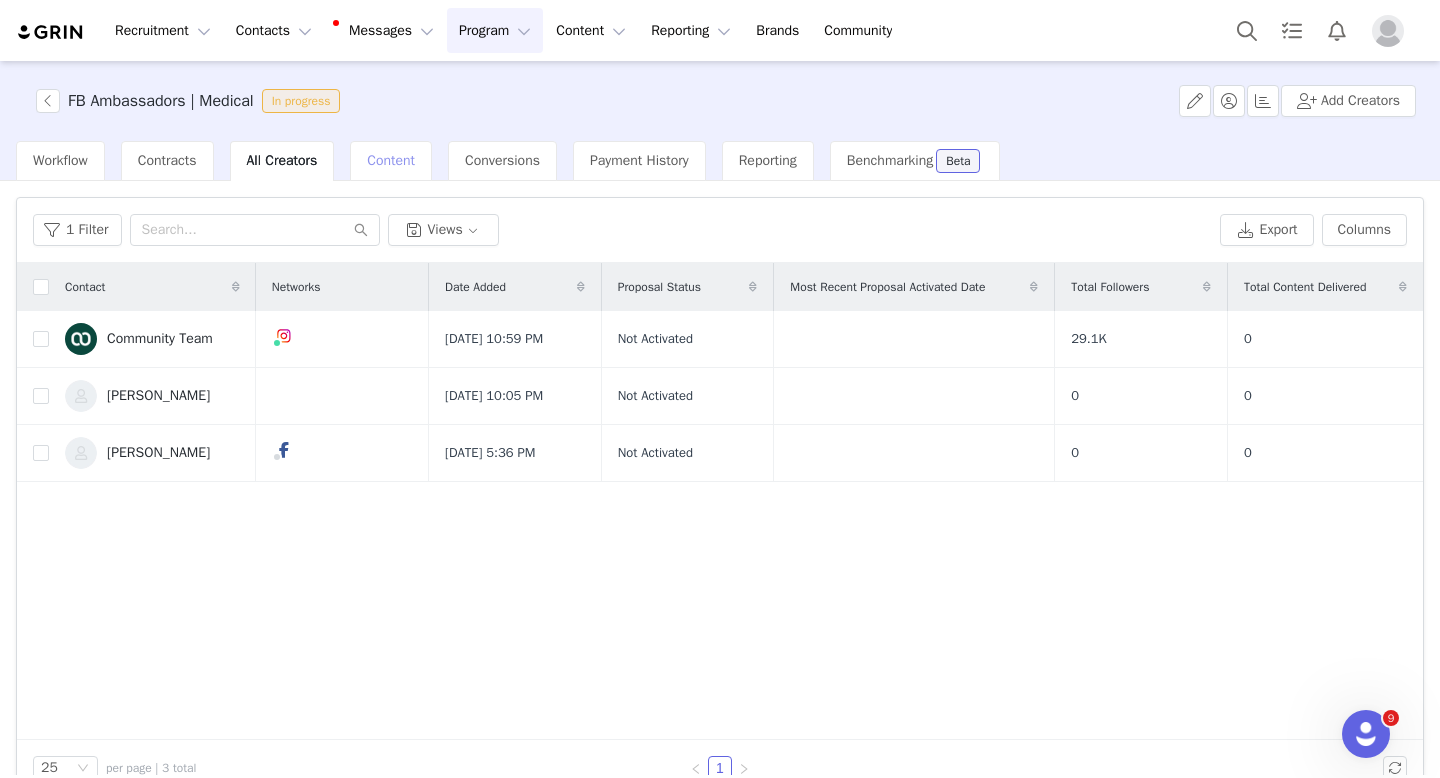 click on "Content" at bounding box center [391, 161] 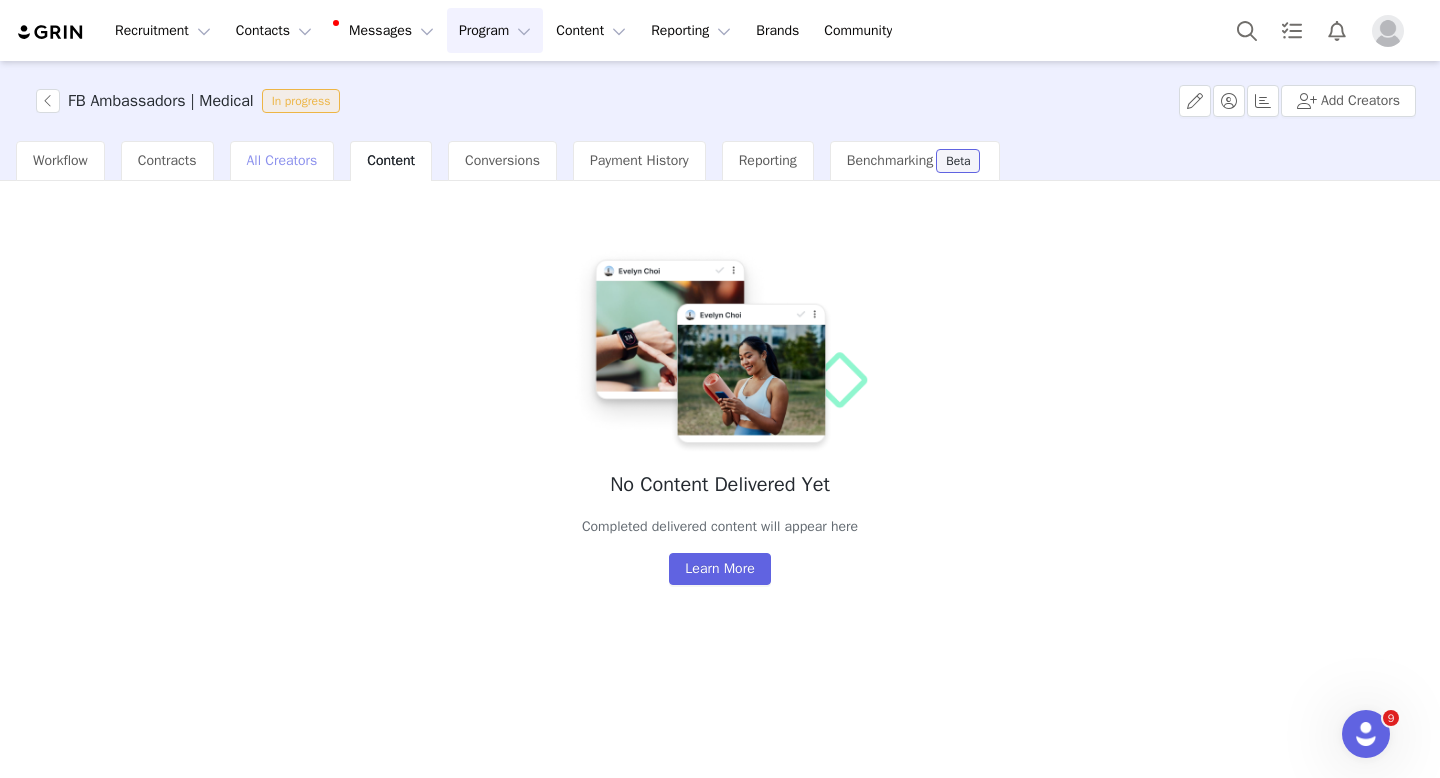 click on "All Creators" at bounding box center [282, 160] 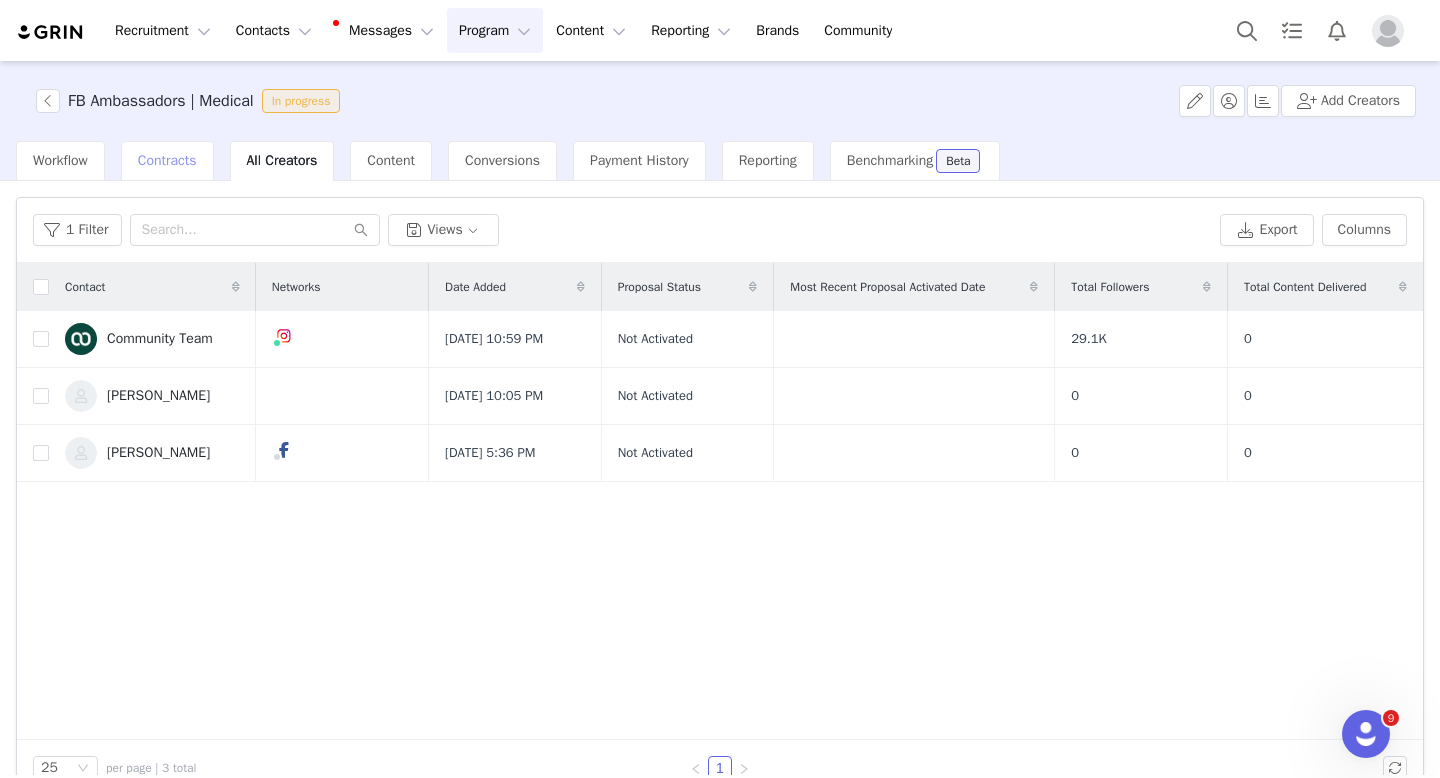 click on "Contracts" at bounding box center [167, 160] 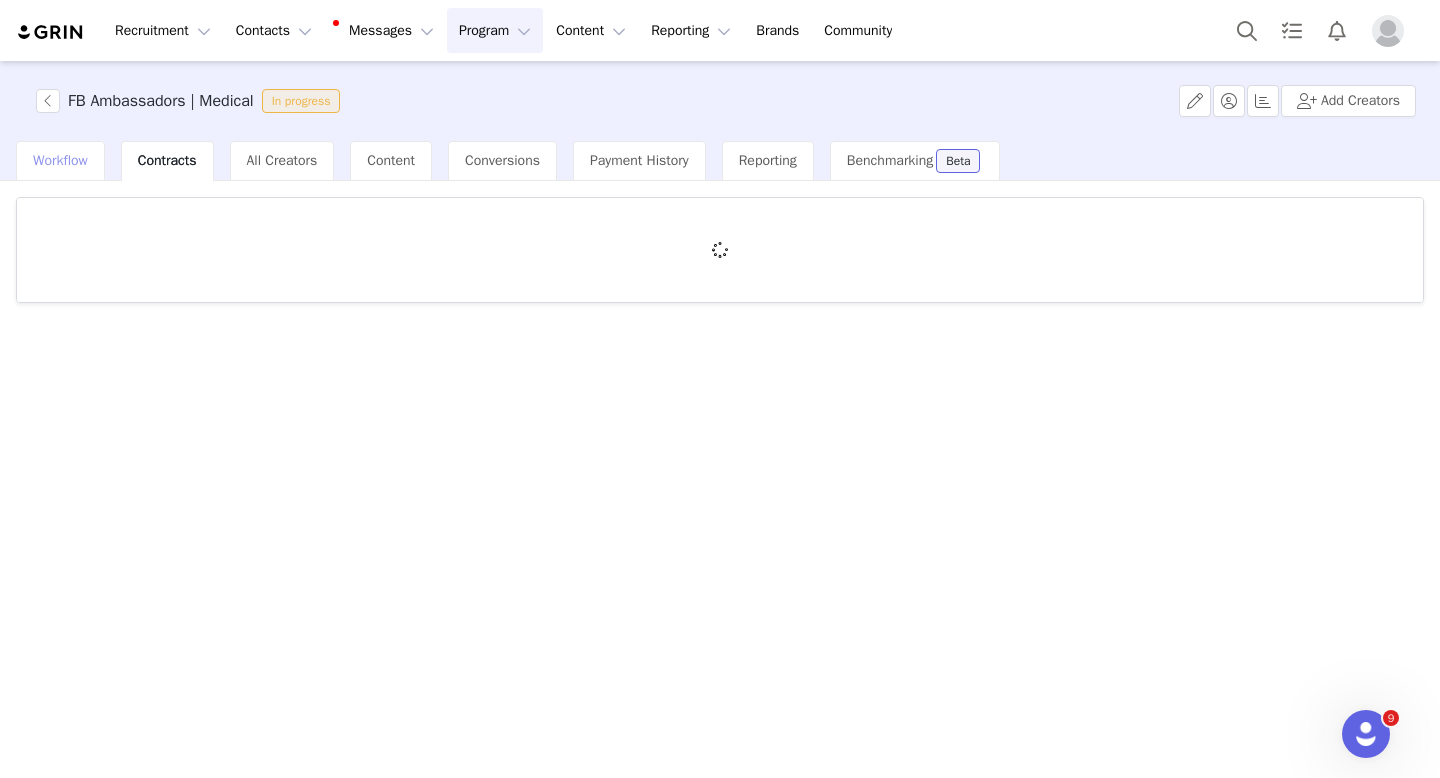 click on "Workflow" at bounding box center [60, 160] 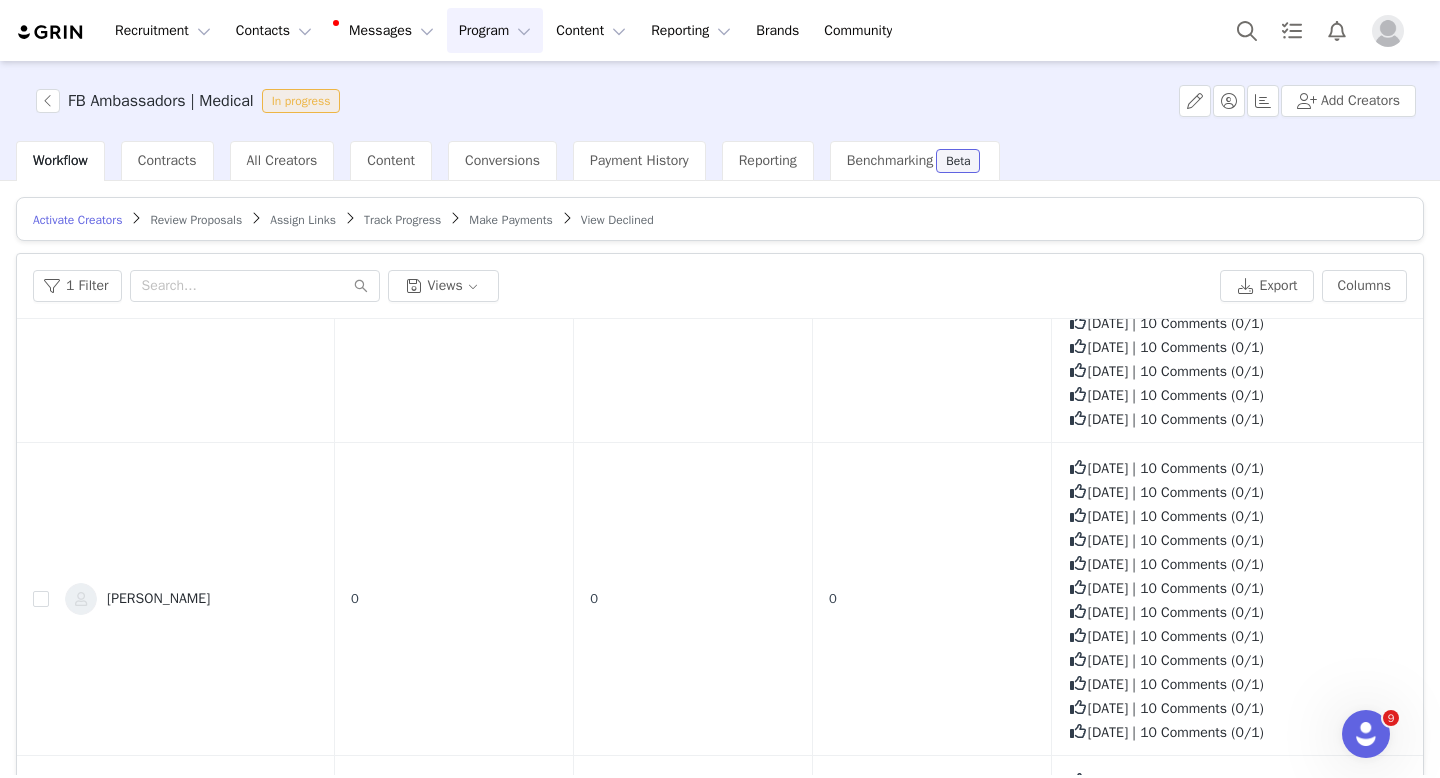 scroll, scrollTop: 508, scrollLeft: 0, axis: vertical 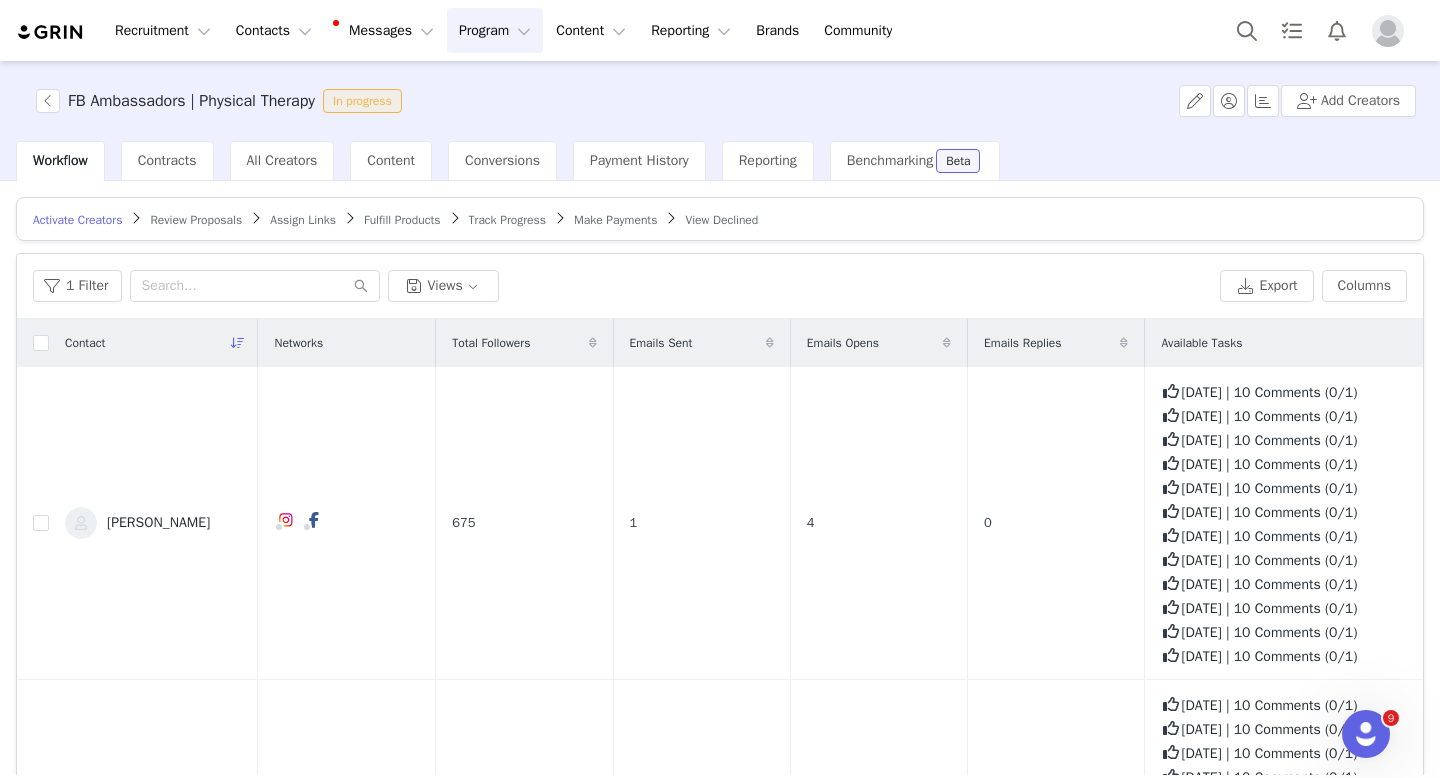 click on "Track Progress" at bounding box center [507, 220] 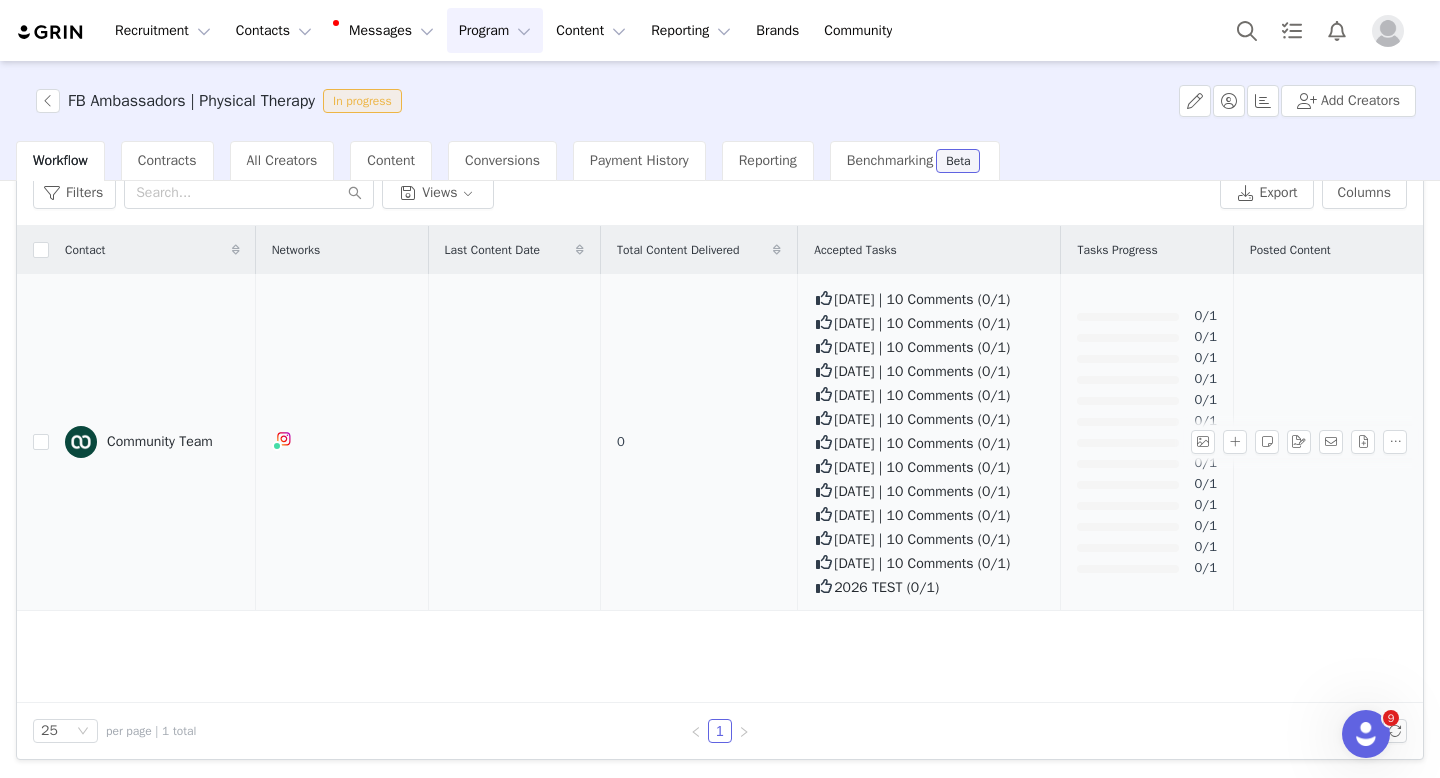 scroll, scrollTop: 0, scrollLeft: 0, axis: both 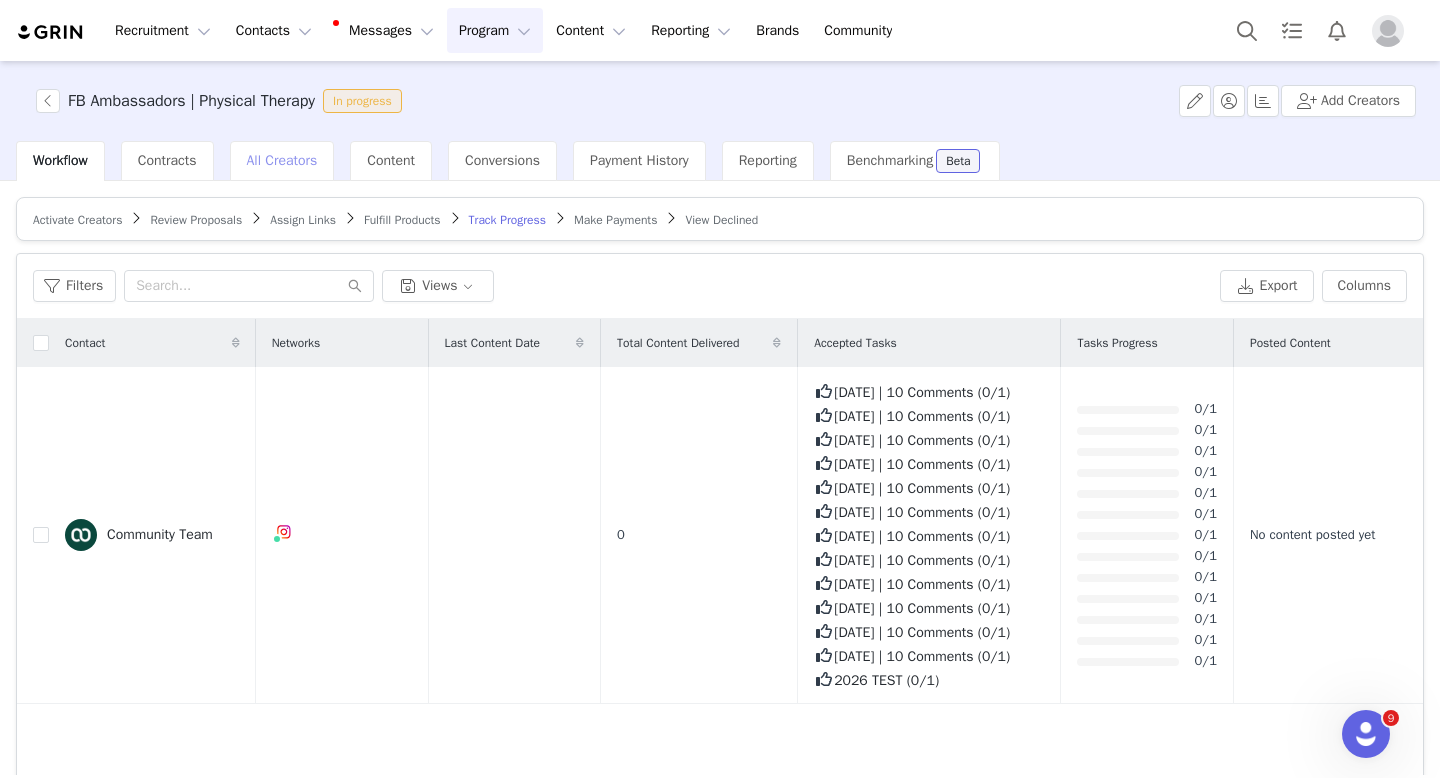 click on "All Creators" at bounding box center (282, 160) 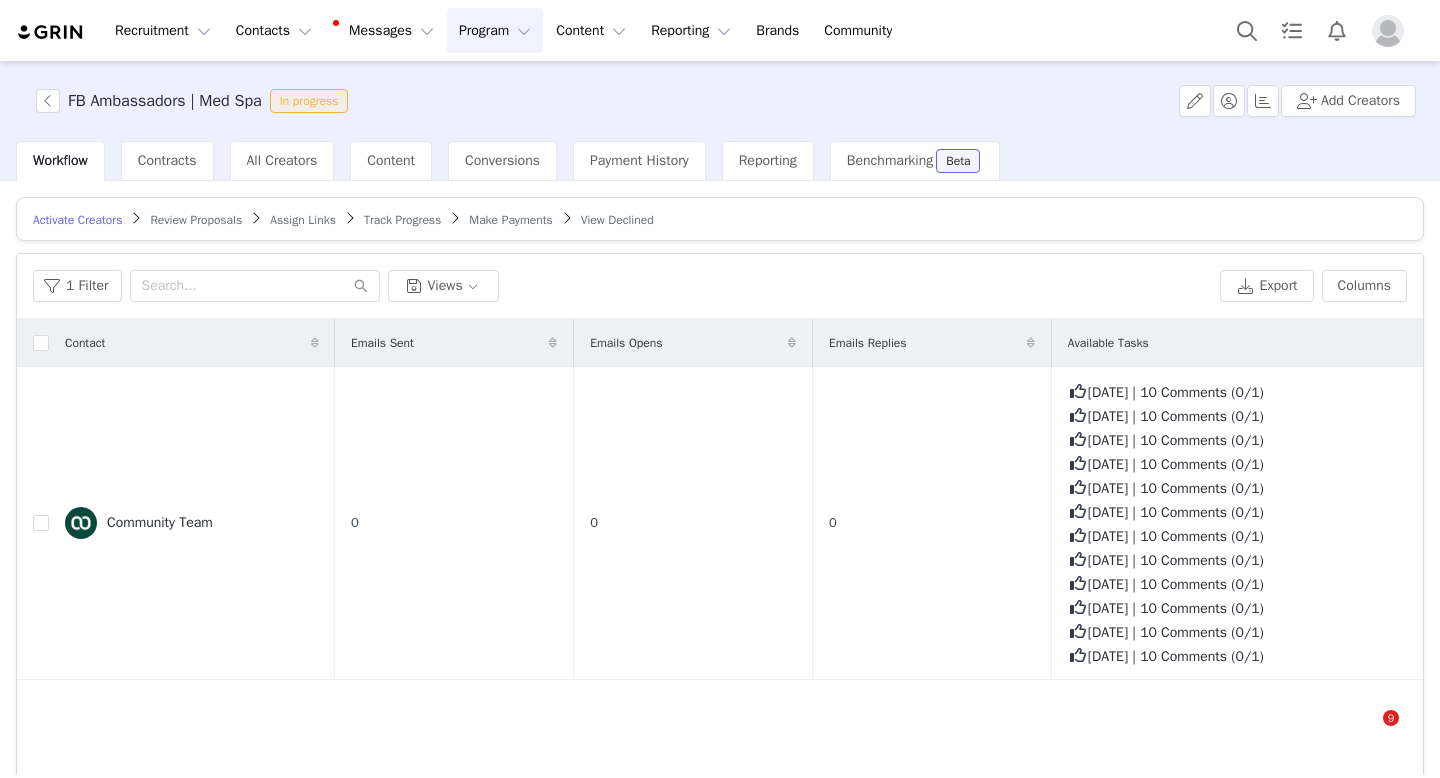 scroll, scrollTop: 0, scrollLeft: 0, axis: both 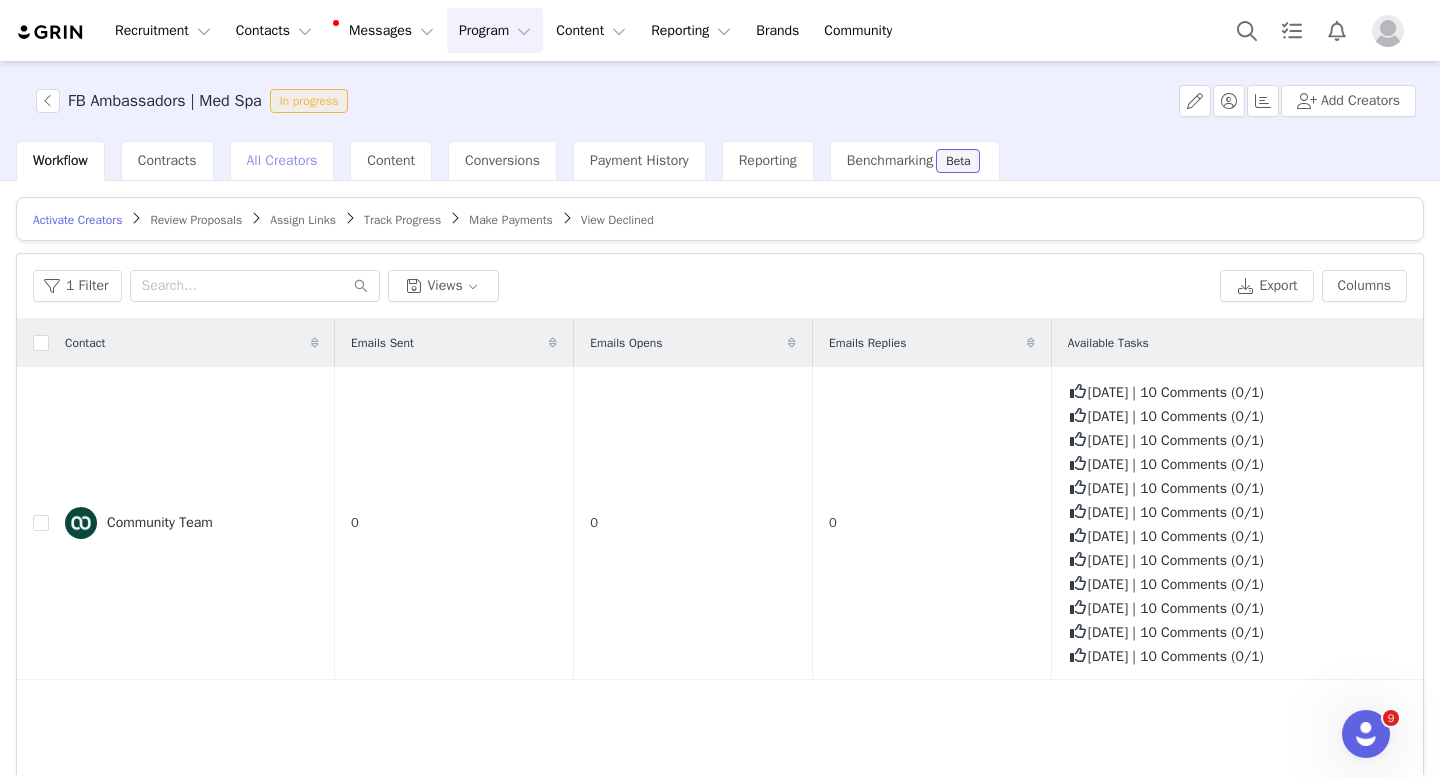 click on "All Creators" at bounding box center [282, 160] 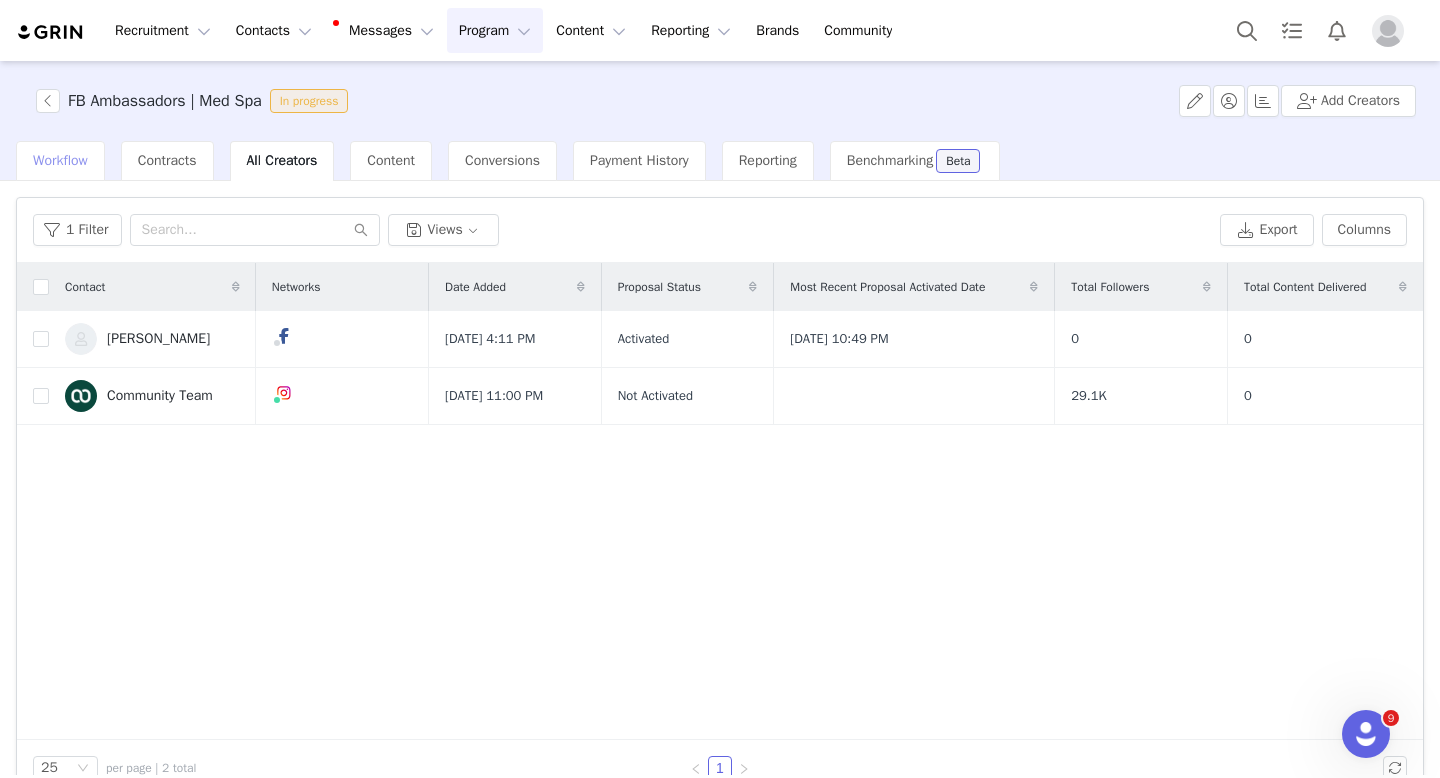 click on "Workflow" at bounding box center [60, 160] 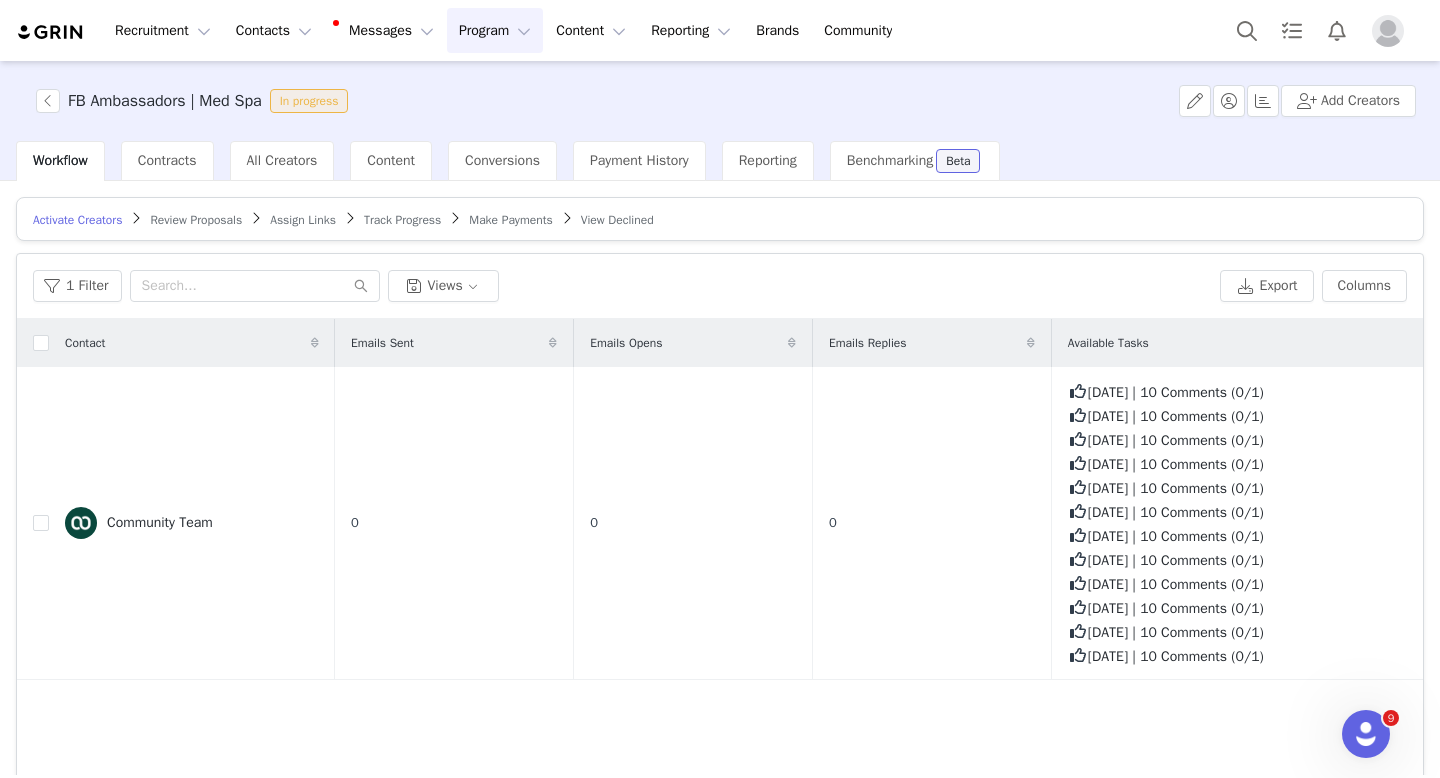 click on "Track Progress" at bounding box center [402, 220] 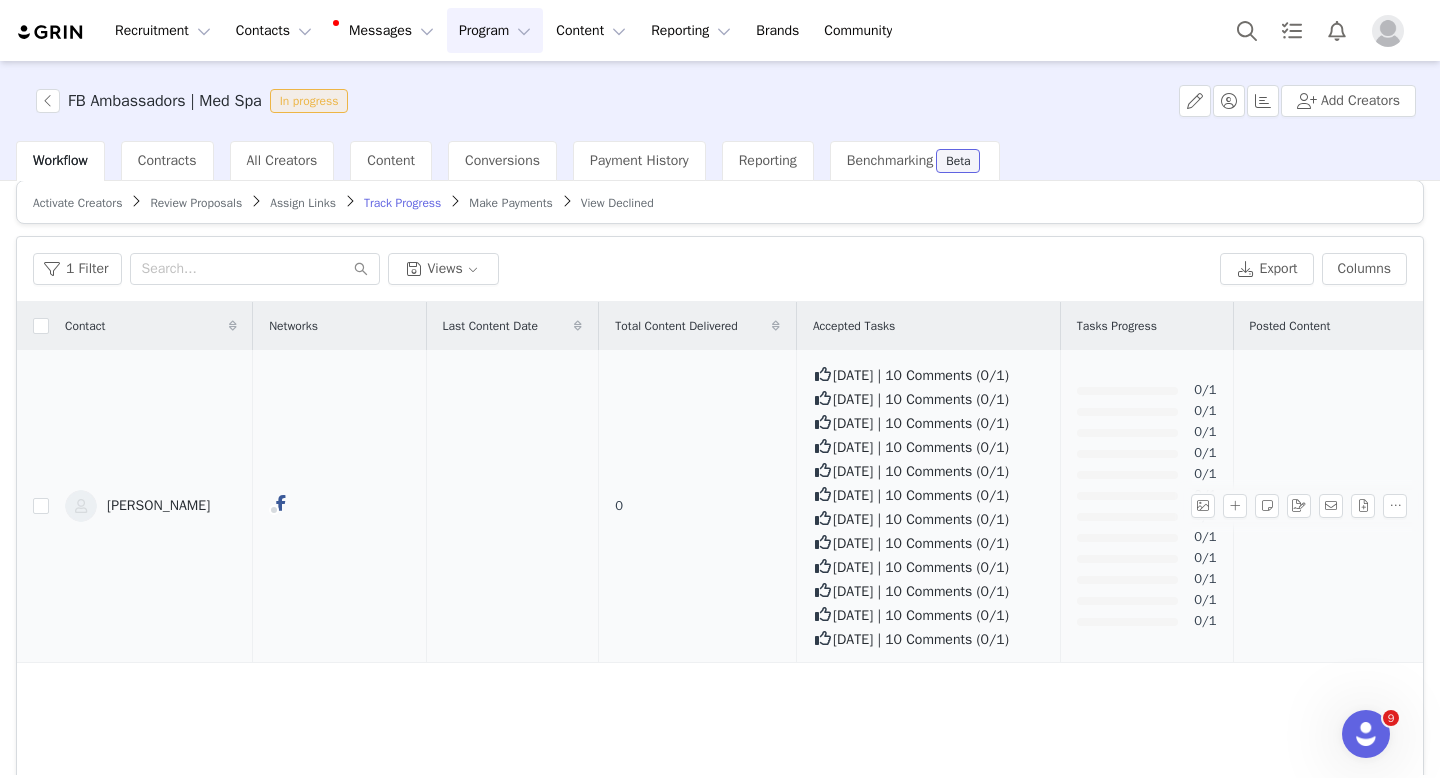 scroll, scrollTop: 0, scrollLeft: 0, axis: both 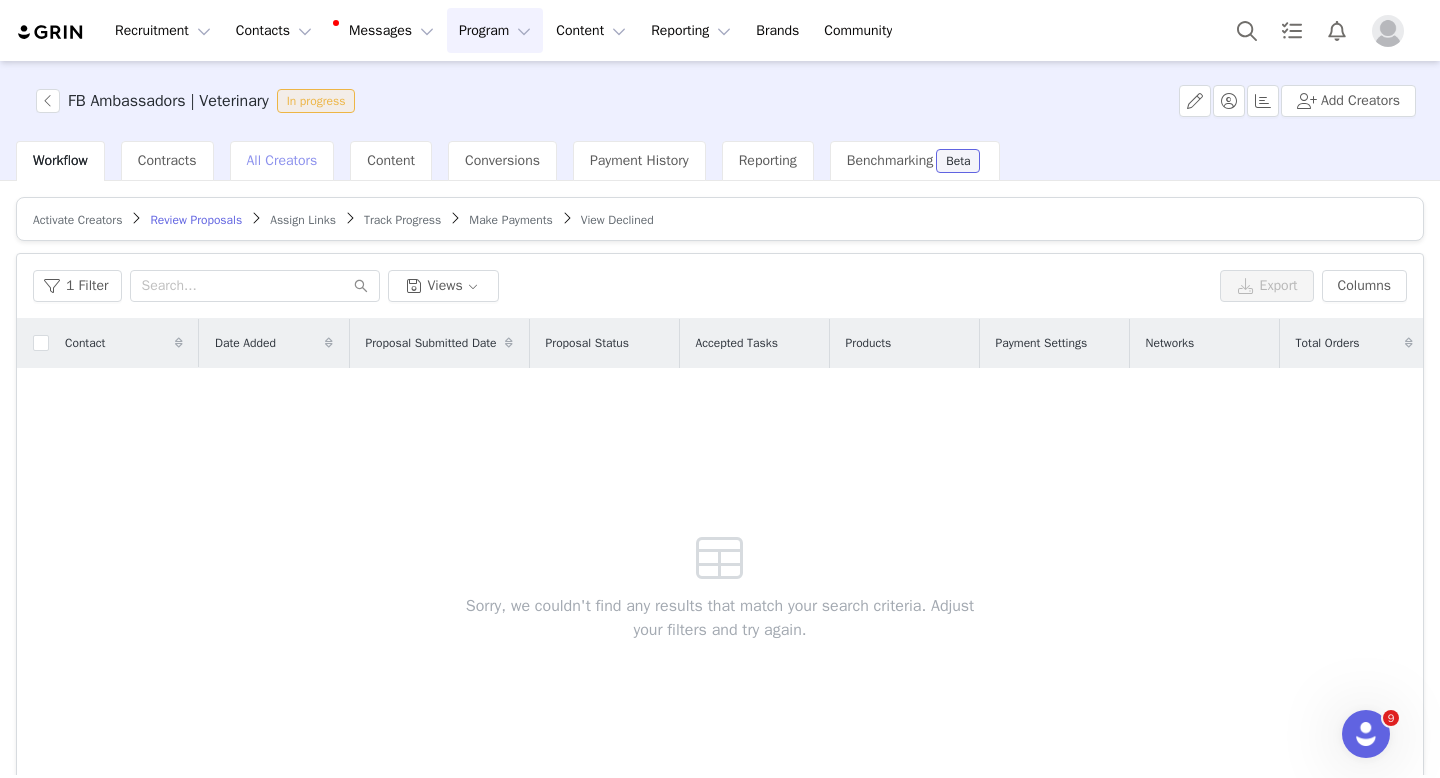 click on "All Creators" at bounding box center (282, 160) 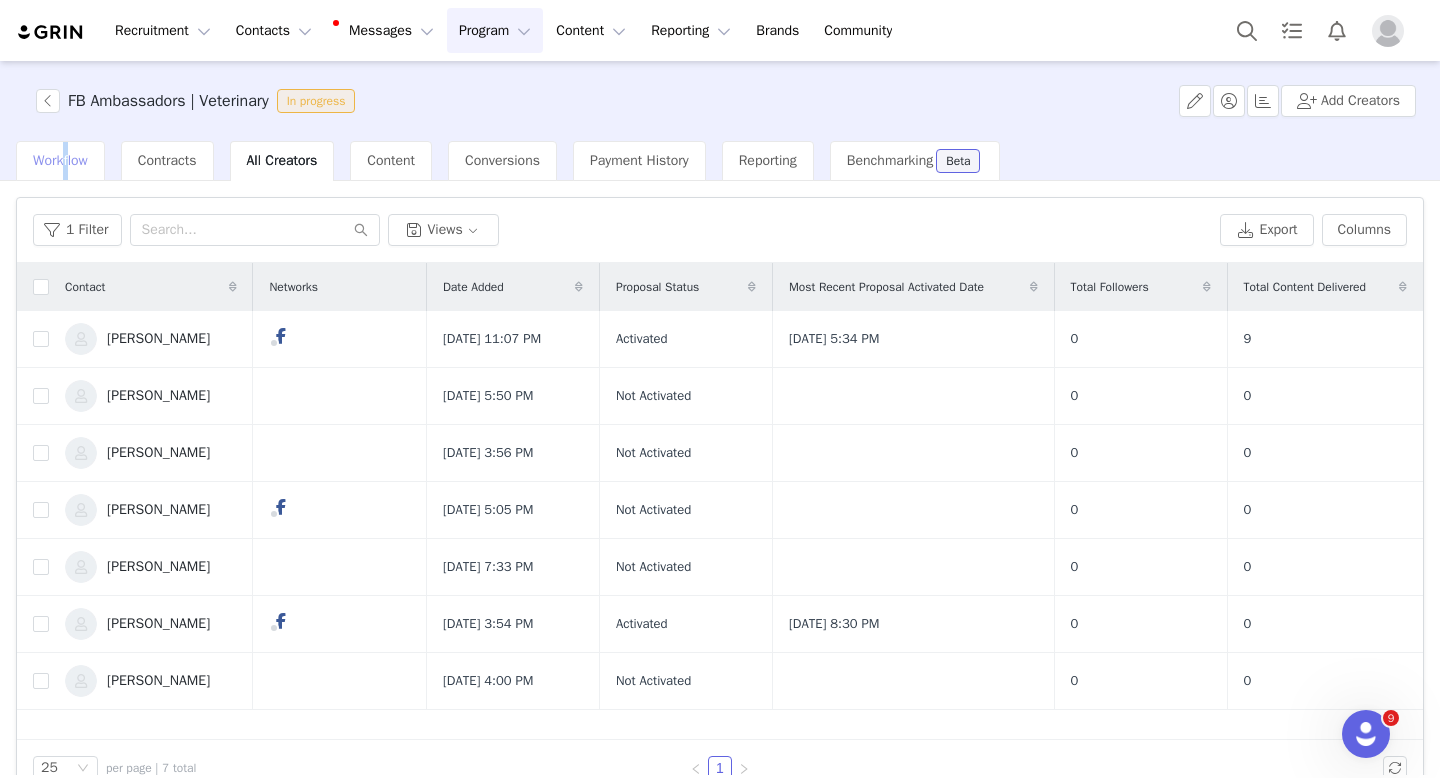 click on "Workflow" at bounding box center [60, 160] 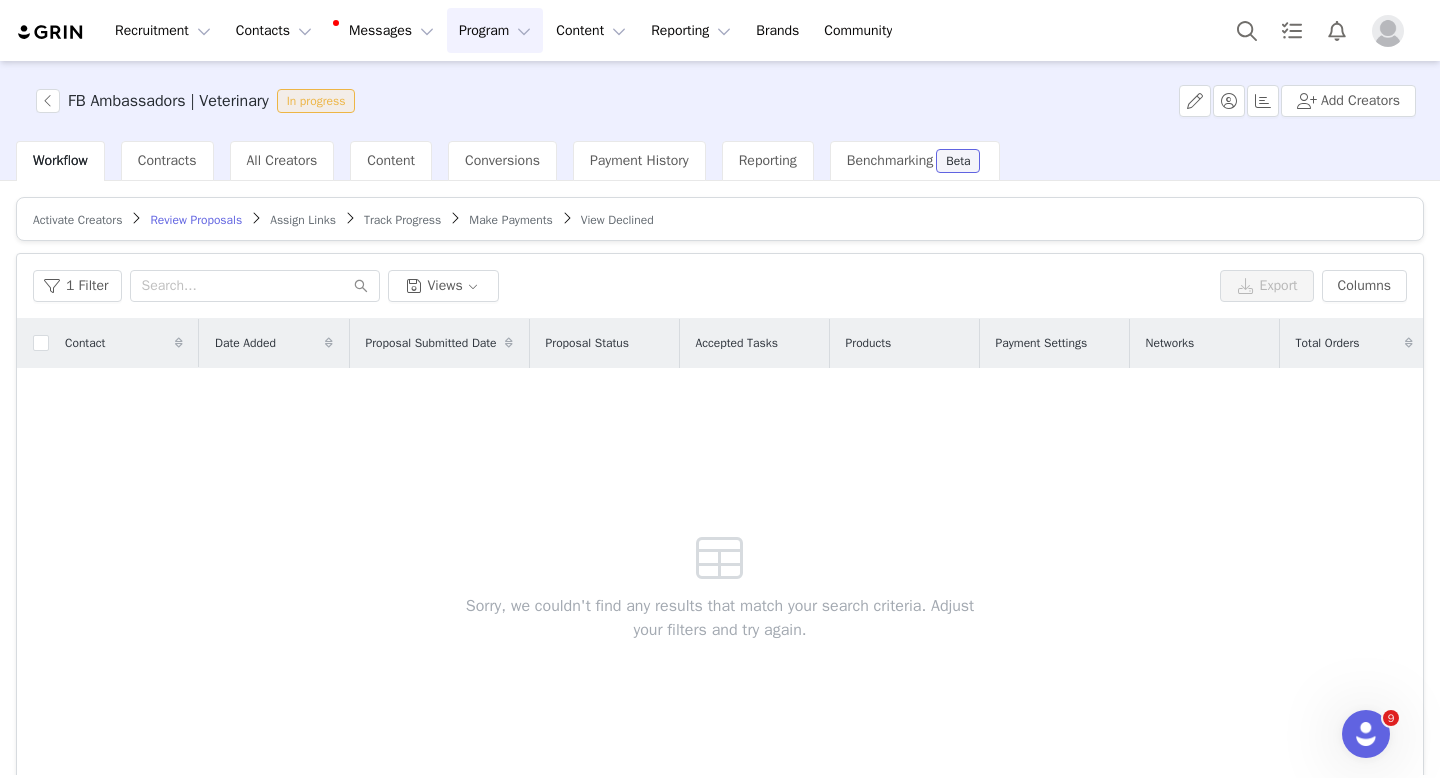 click on "Track Progress" at bounding box center [402, 220] 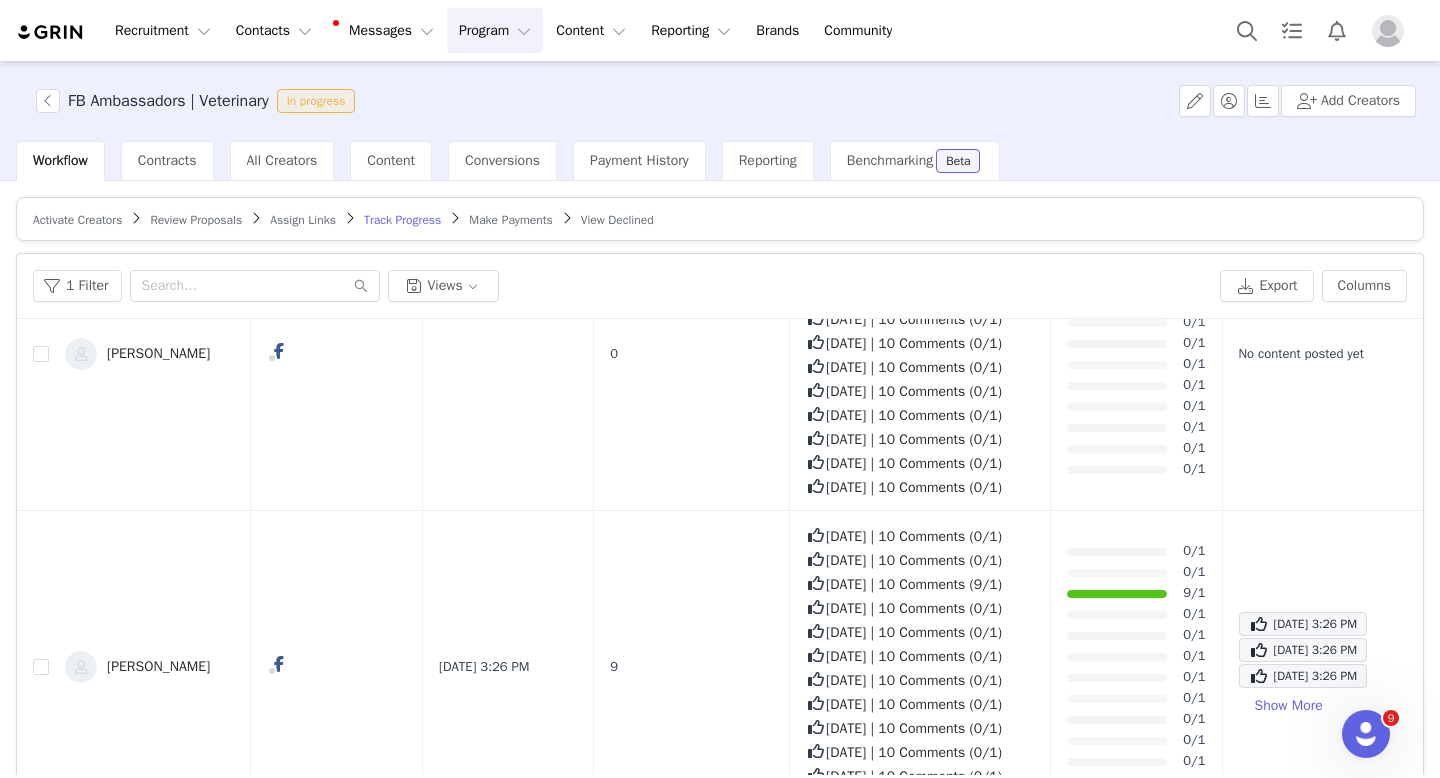 scroll, scrollTop: 195, scrollLeft: 0, axis: vertical 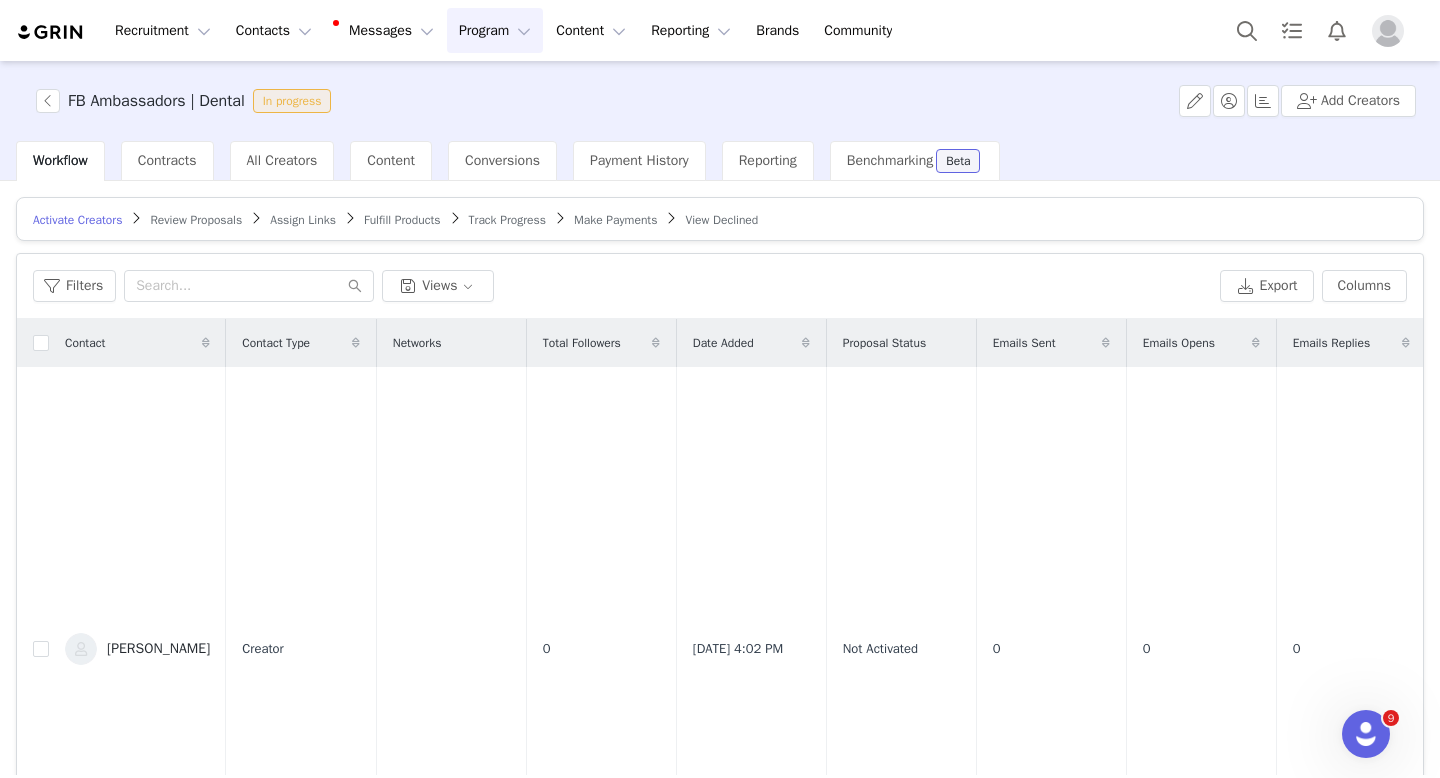 click on "Track Progress" at bounding box center (507, 220) 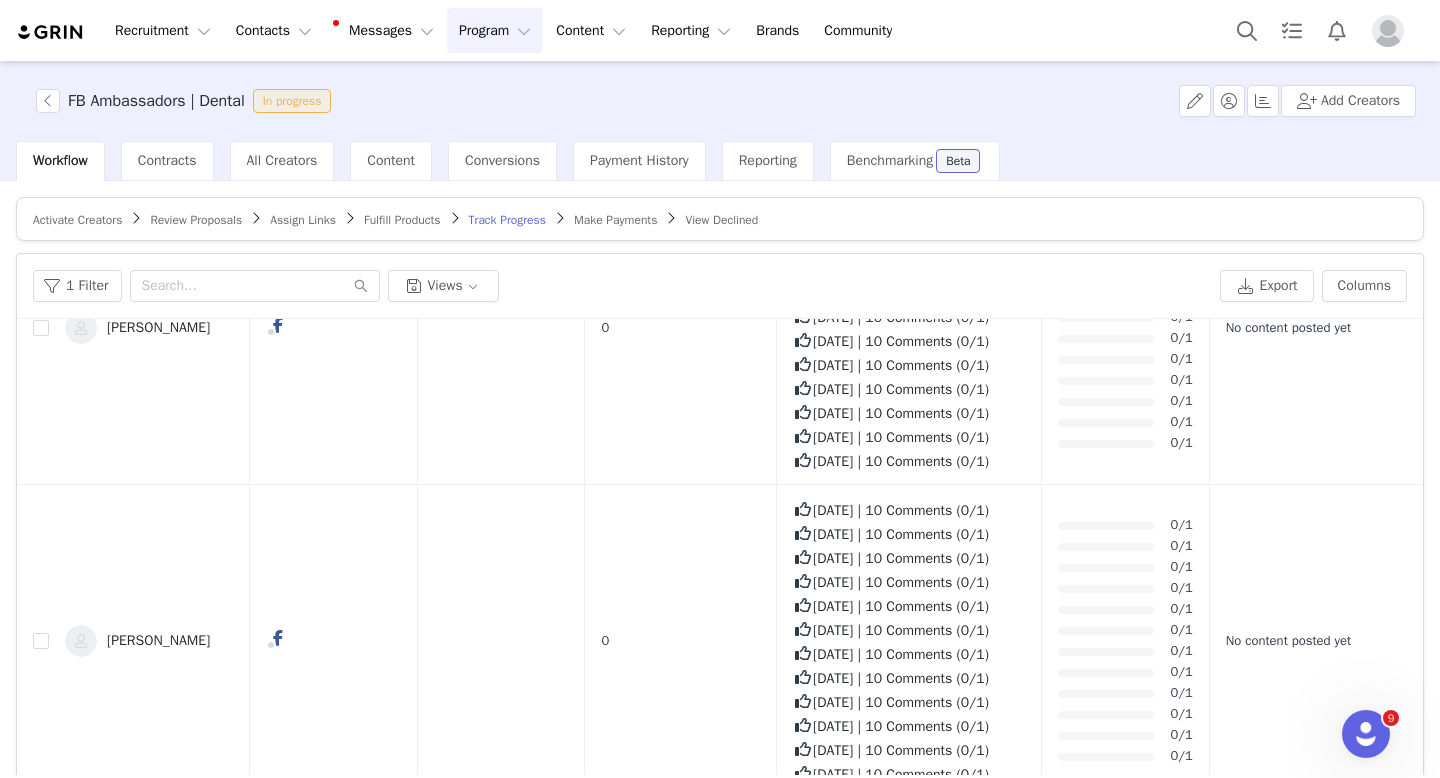 scroll, scrollTop: 7746, scrollLeft: 0, axis: vertical 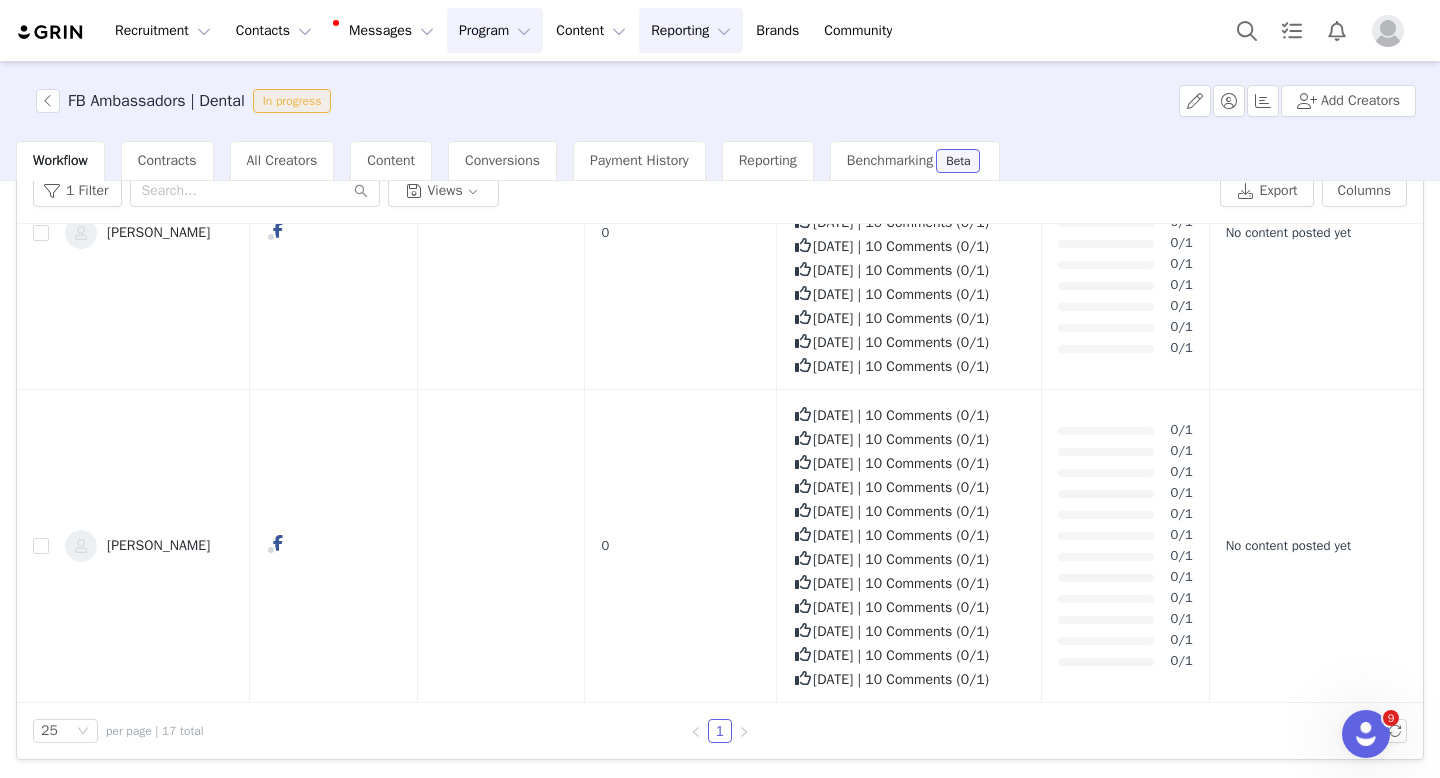 click on "Reporting Reporting" at bounding box center [691, 30] 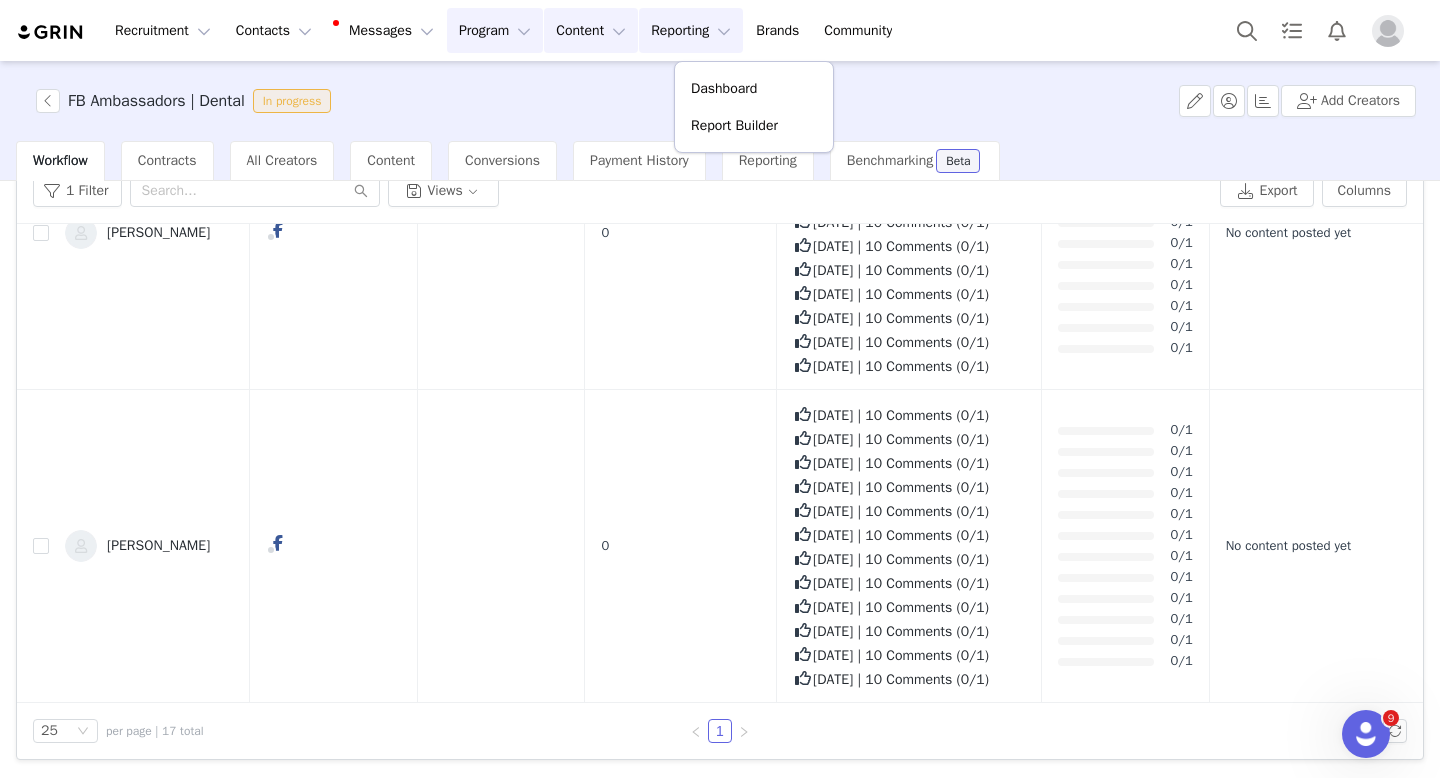click on "Content Content" at bounding box center [591, 30] 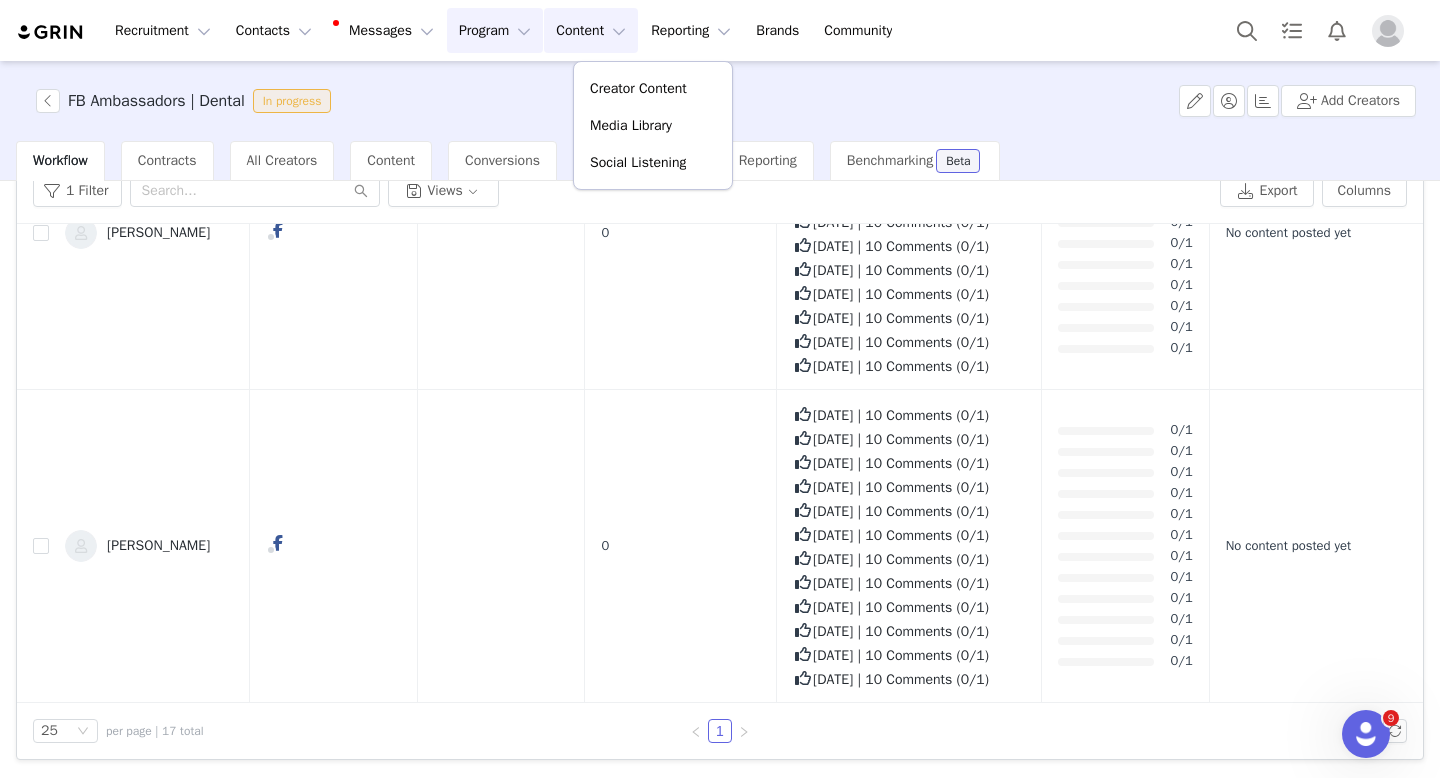 click on "Program Program" at bounding box center (495, 30) 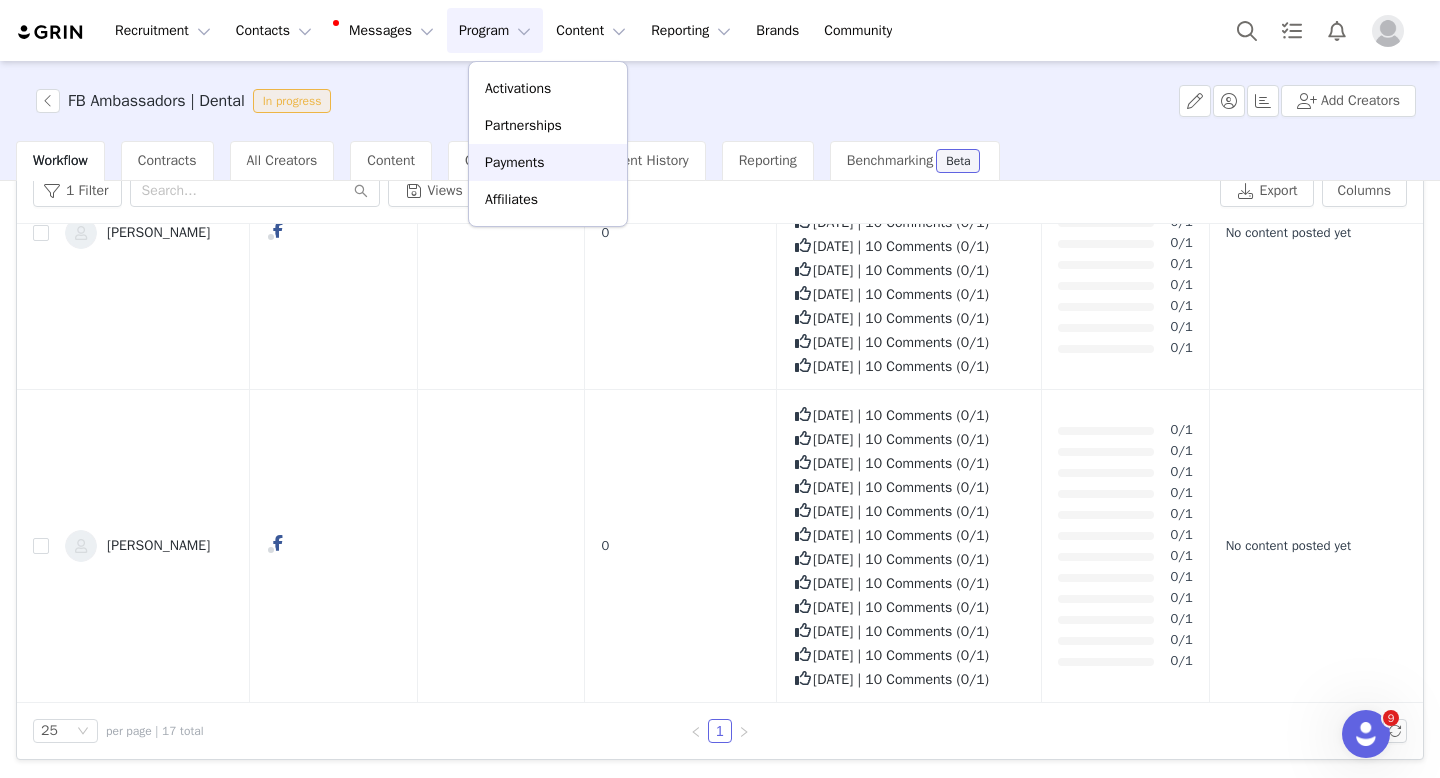 click on "Payments" at bounding box center (515, 162) 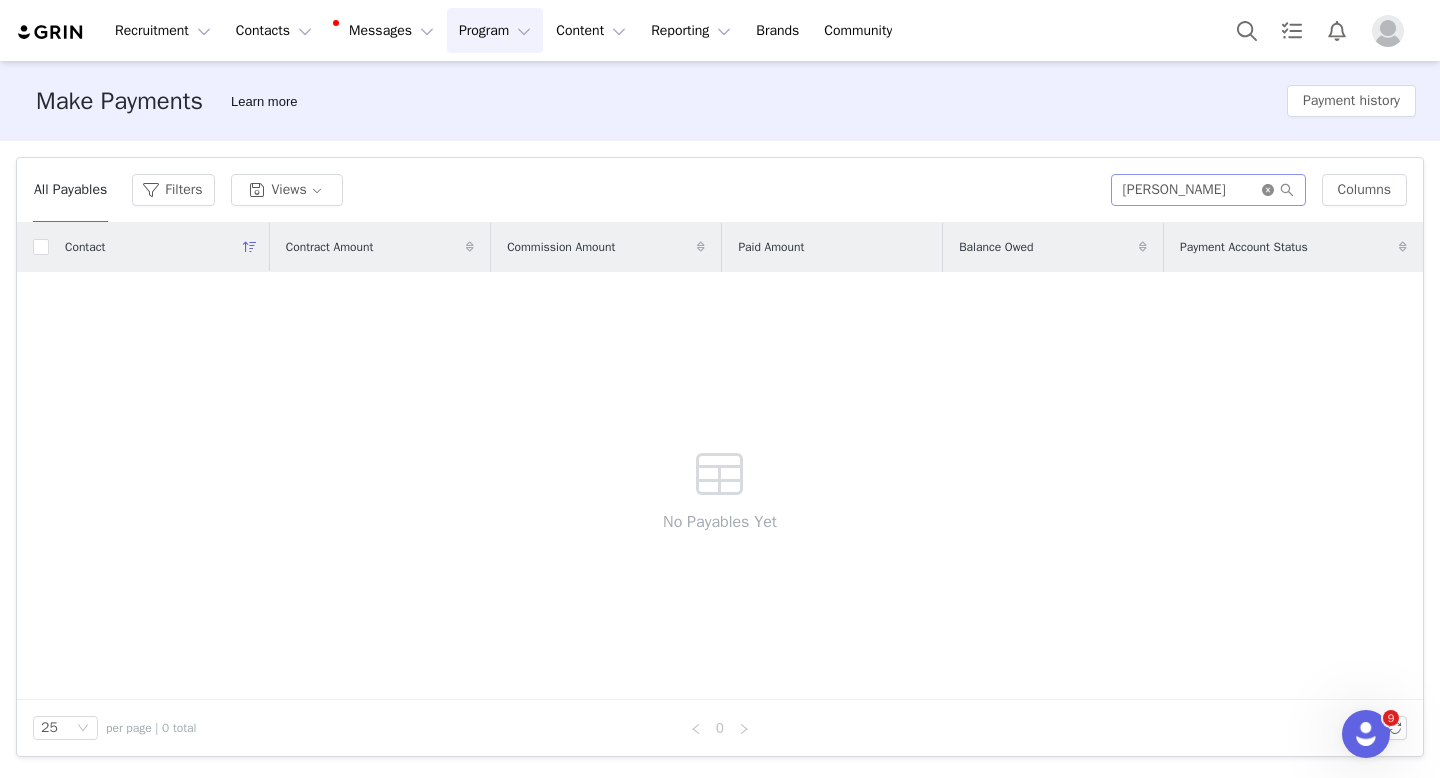 click 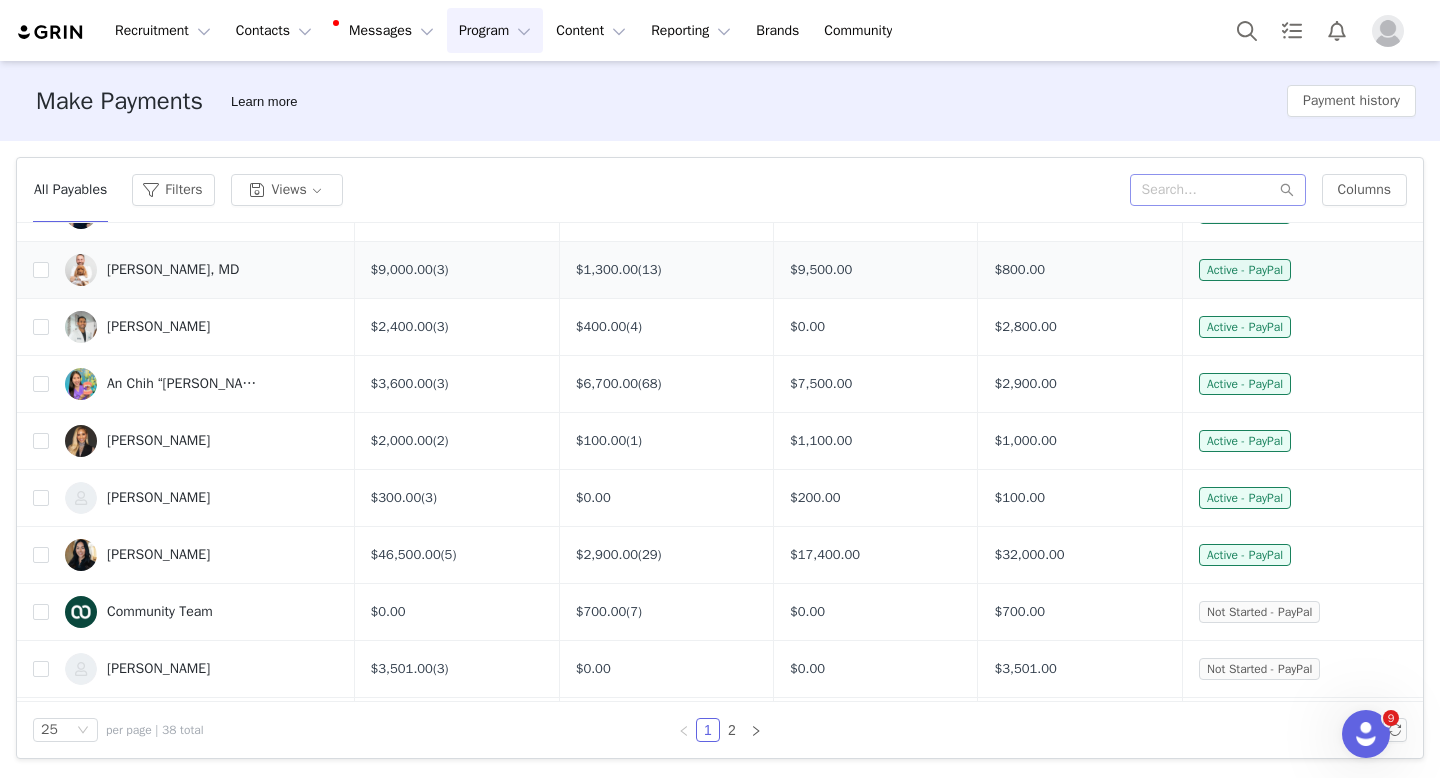 scroll, scrollTop: 90, scrollLeft: 0, axis: vertical 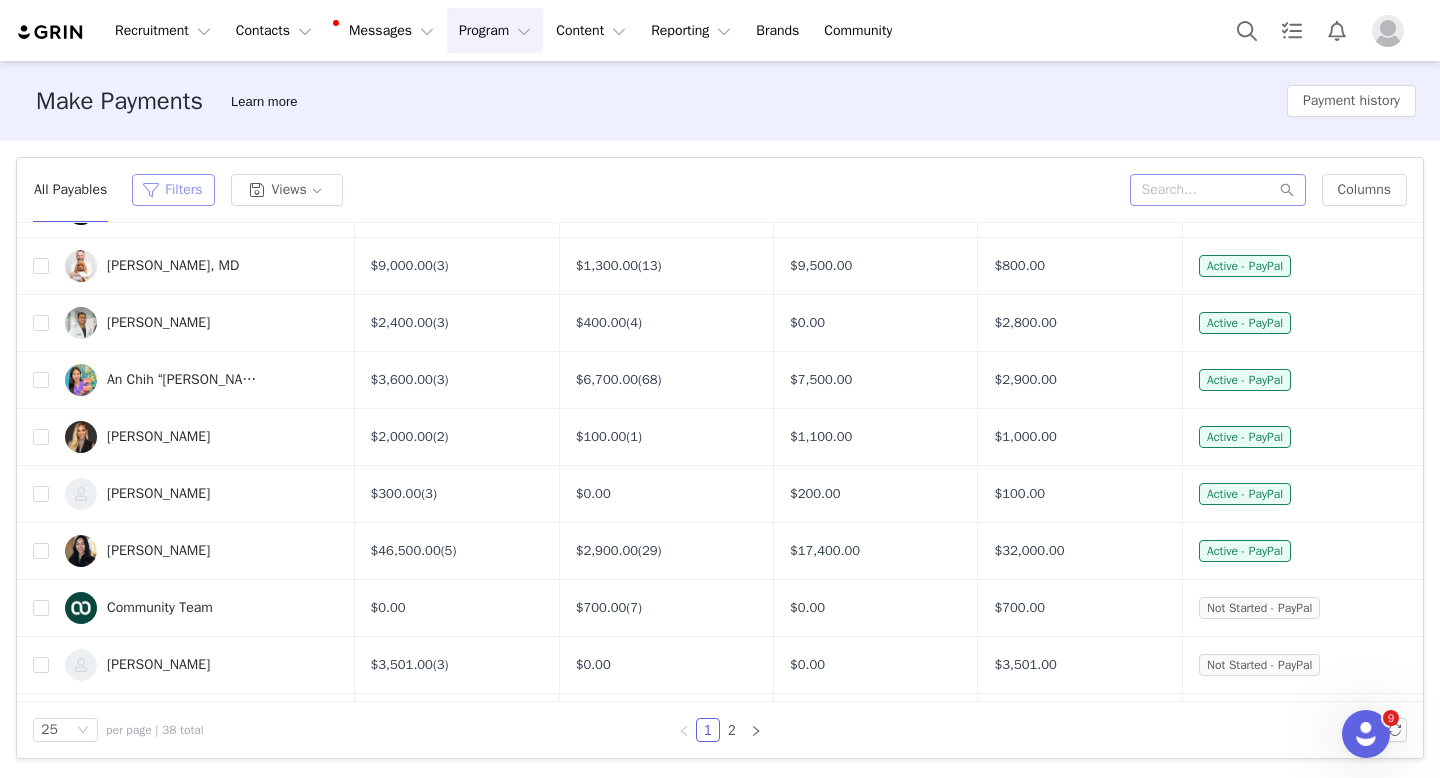 click on "Filters" at bounding box center [173, 190] 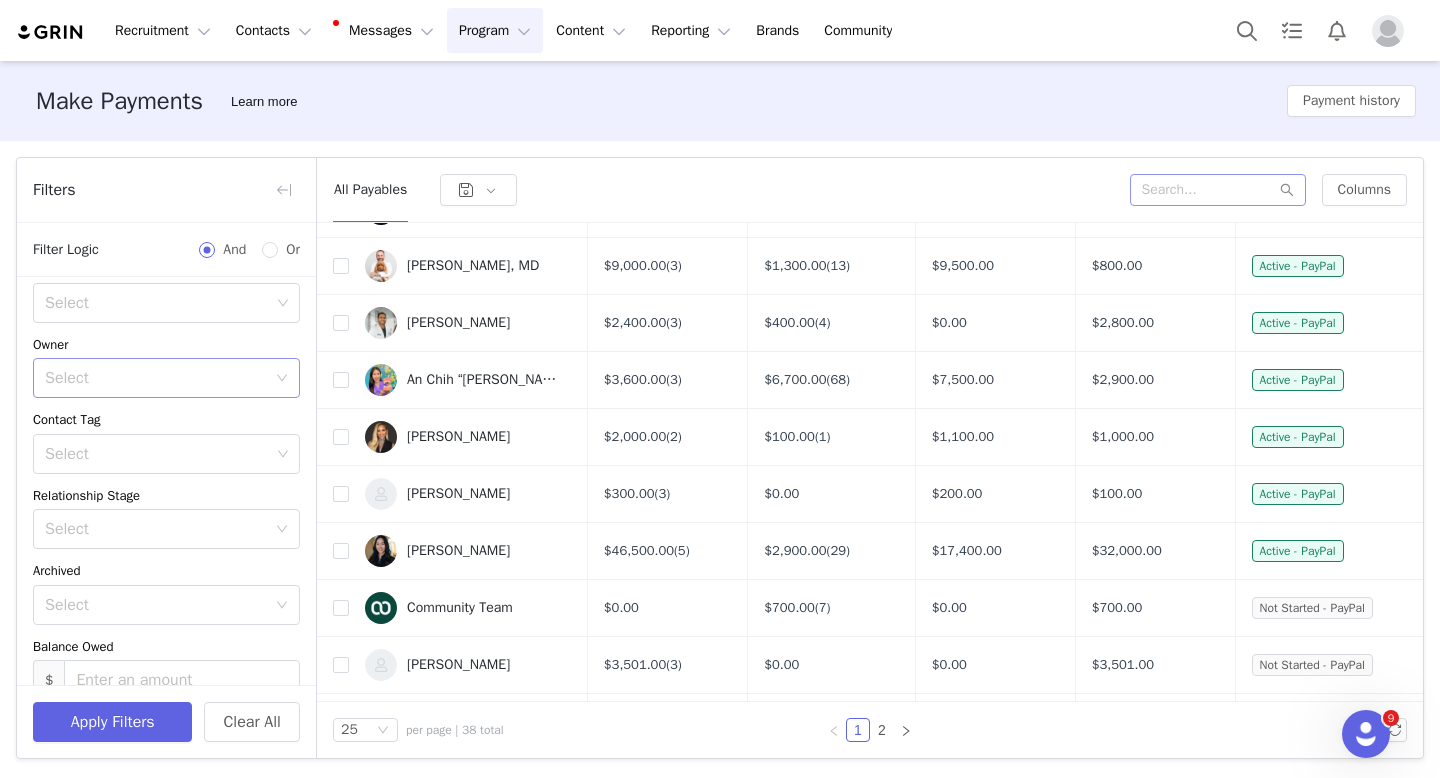 scroll, scrollTop: 640, scrollLeft: 0, axis: vertical 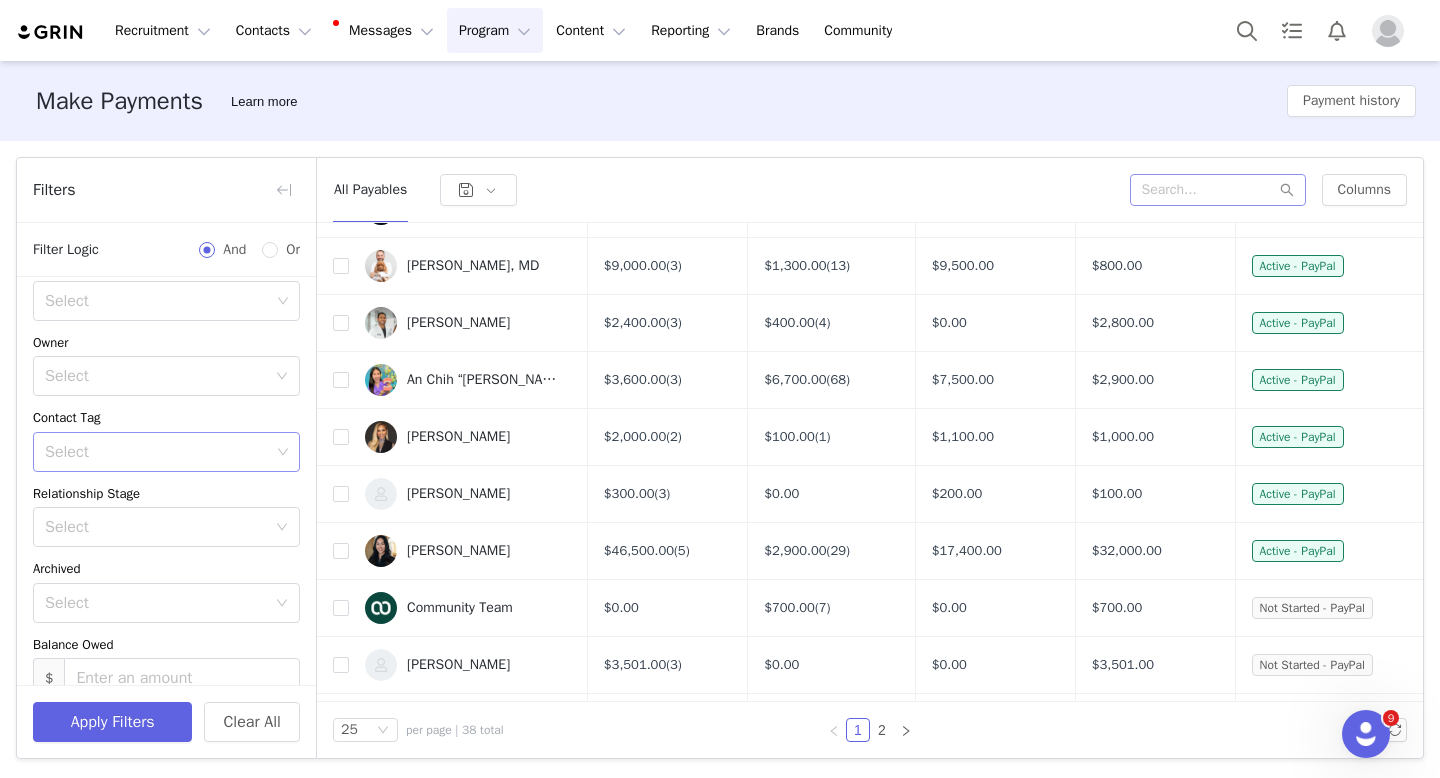 click on "Select" at bounding box center [157, 452] 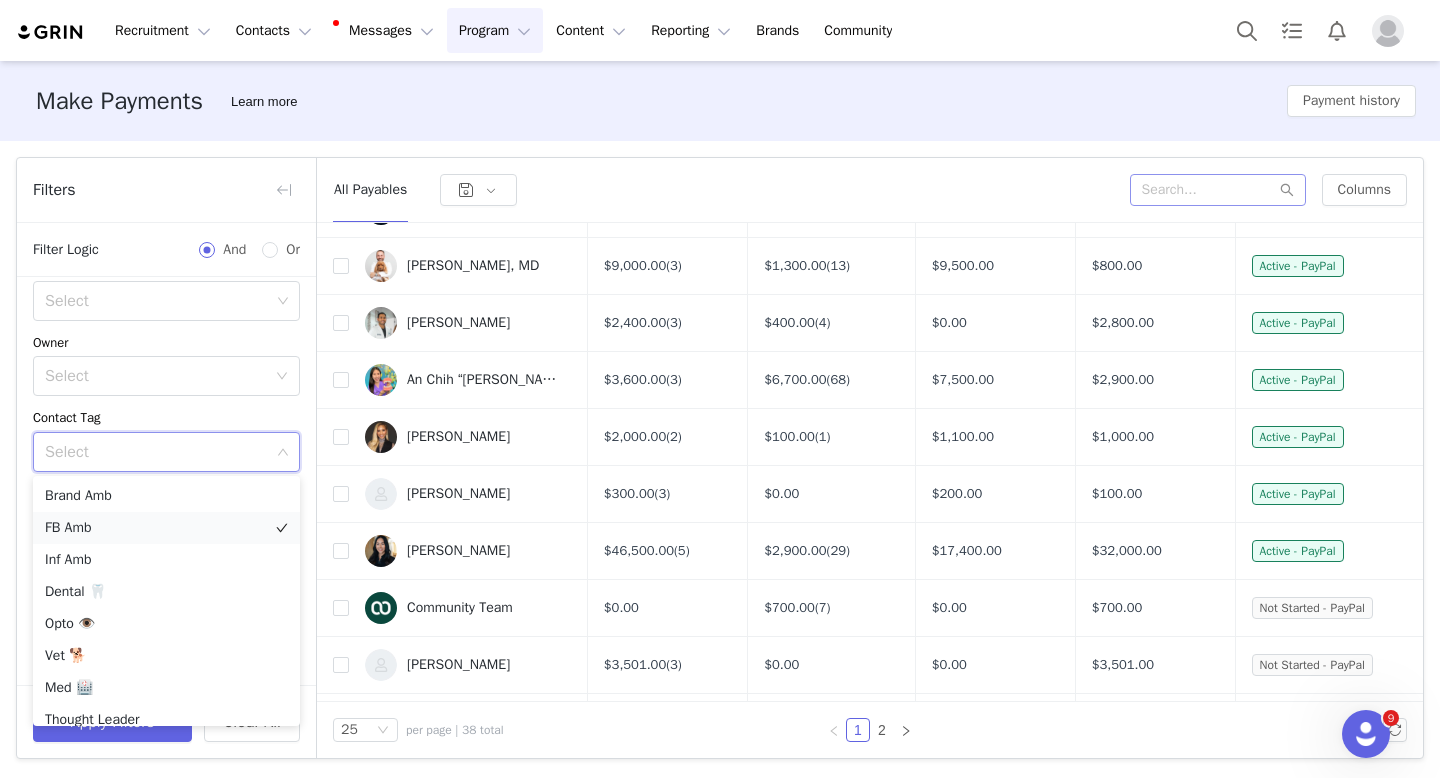 click on "FB Amb" at bounding box center [166, 528] 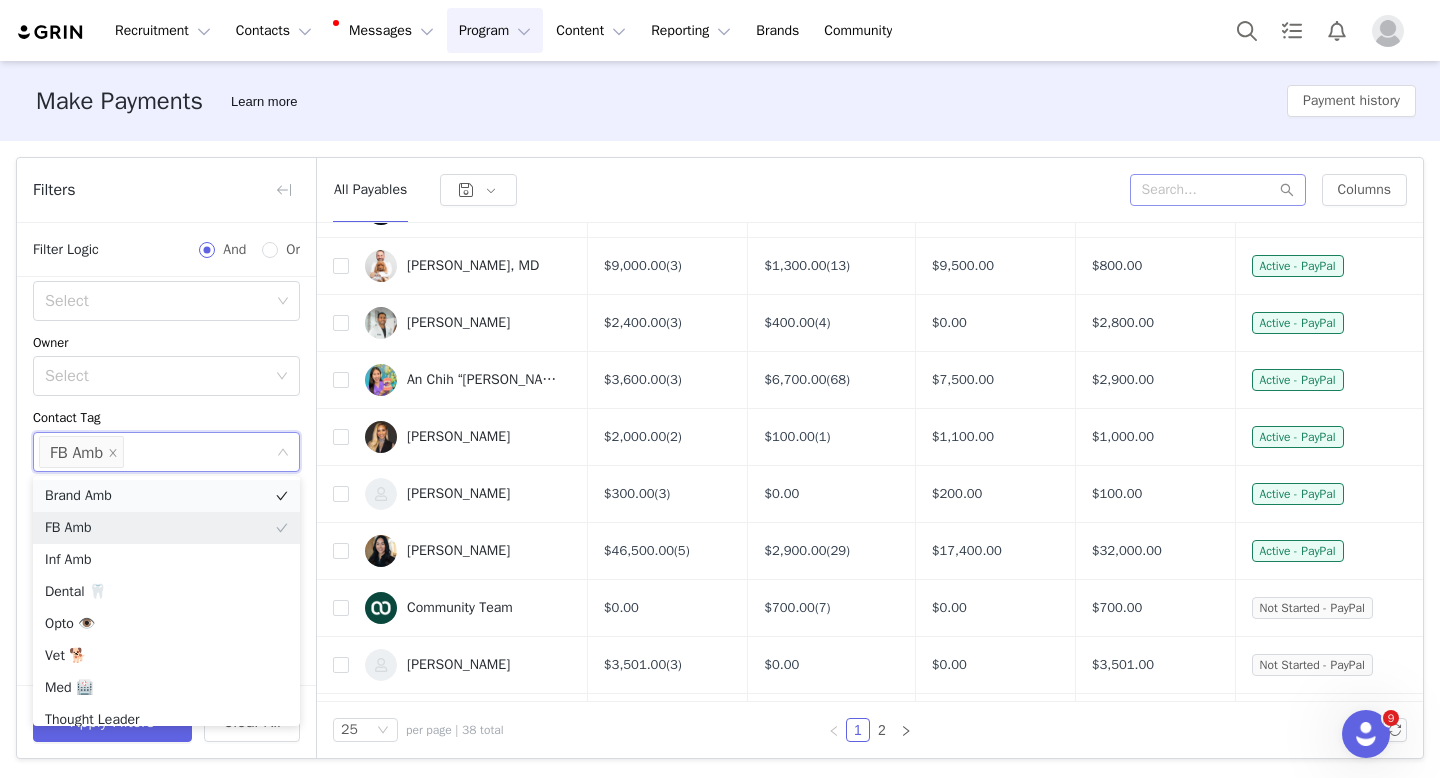 click on "Brand Amb" at bounding box center (166, 496) 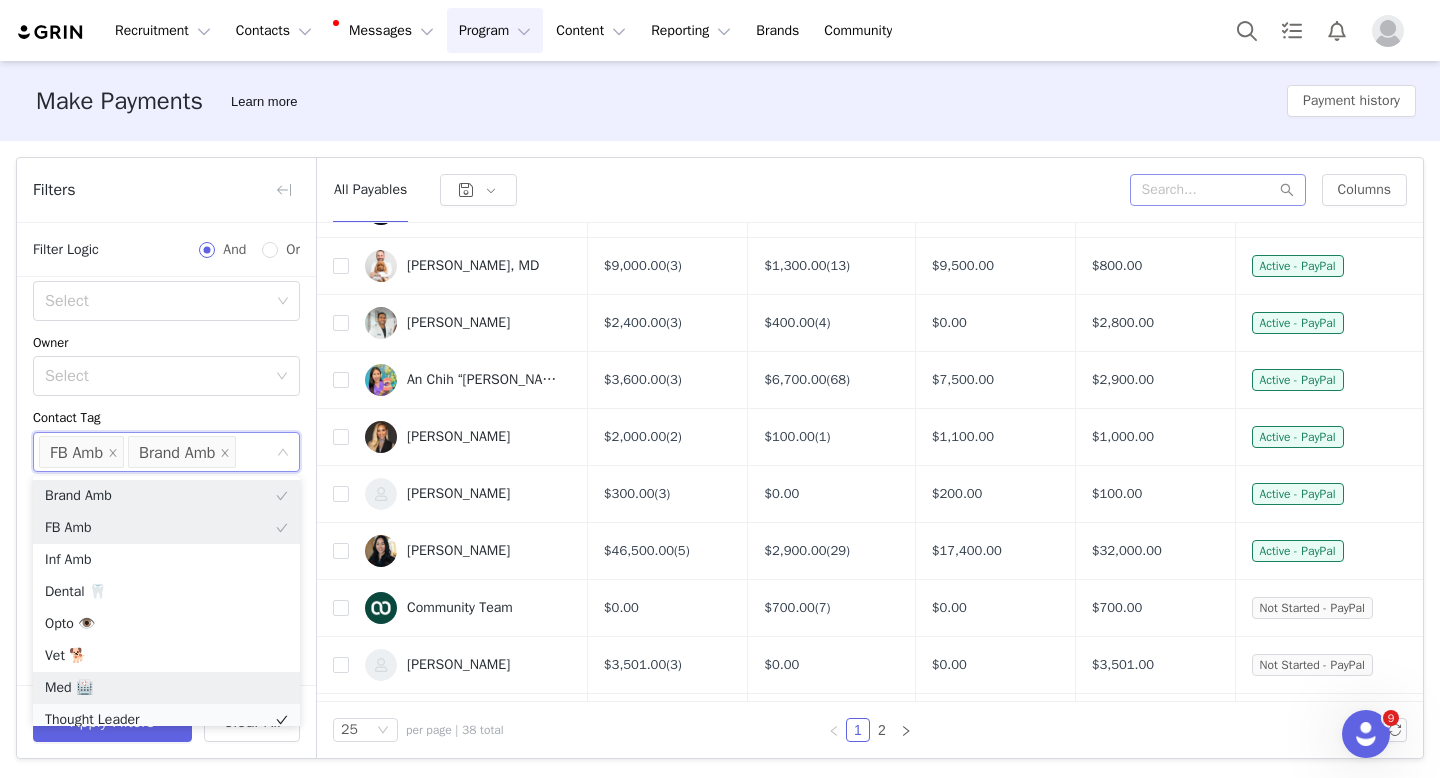 scroll, scrollTop: 10, scrollLeft: 0, axis: vertical 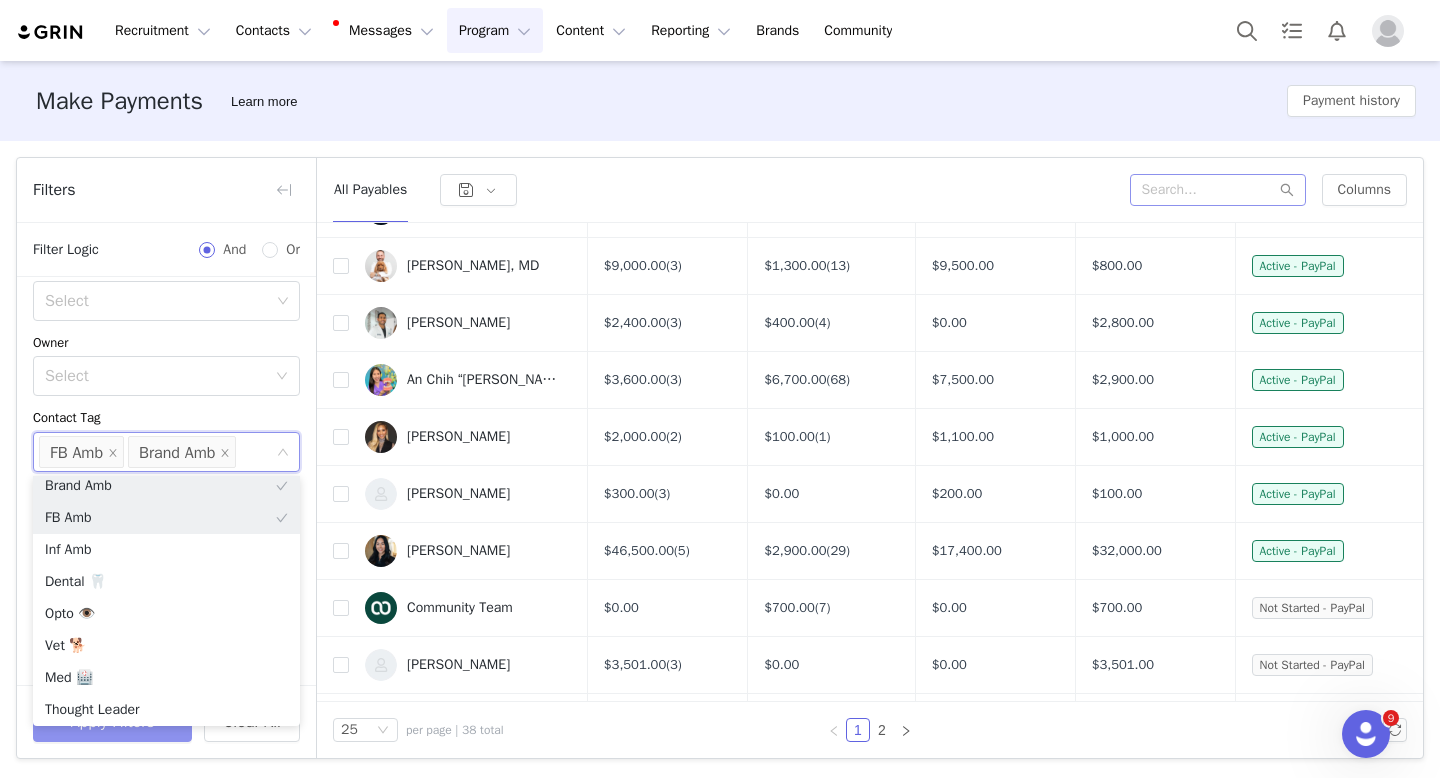 click on "Apply Filters" at bounding box center [112, 722] 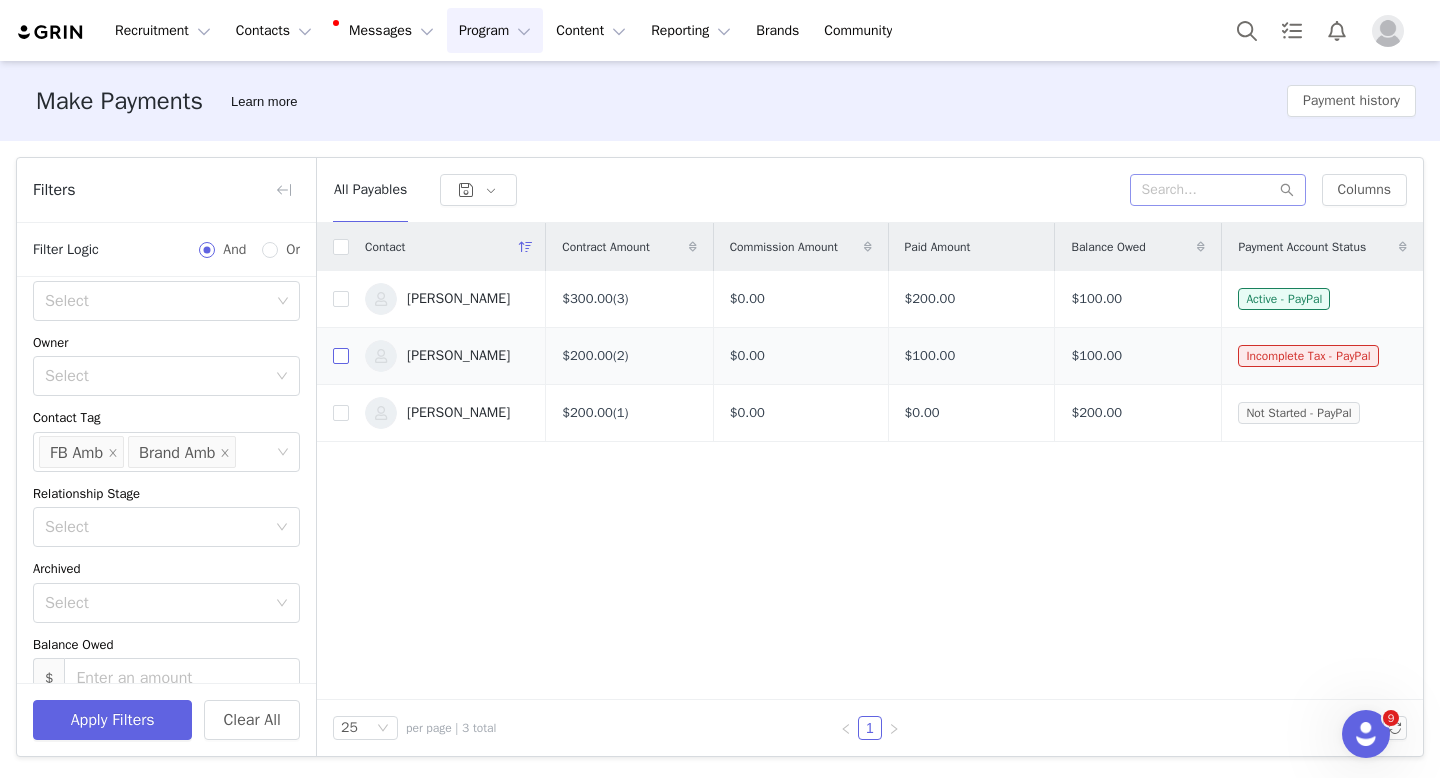 click at bounding box center [341, 356] 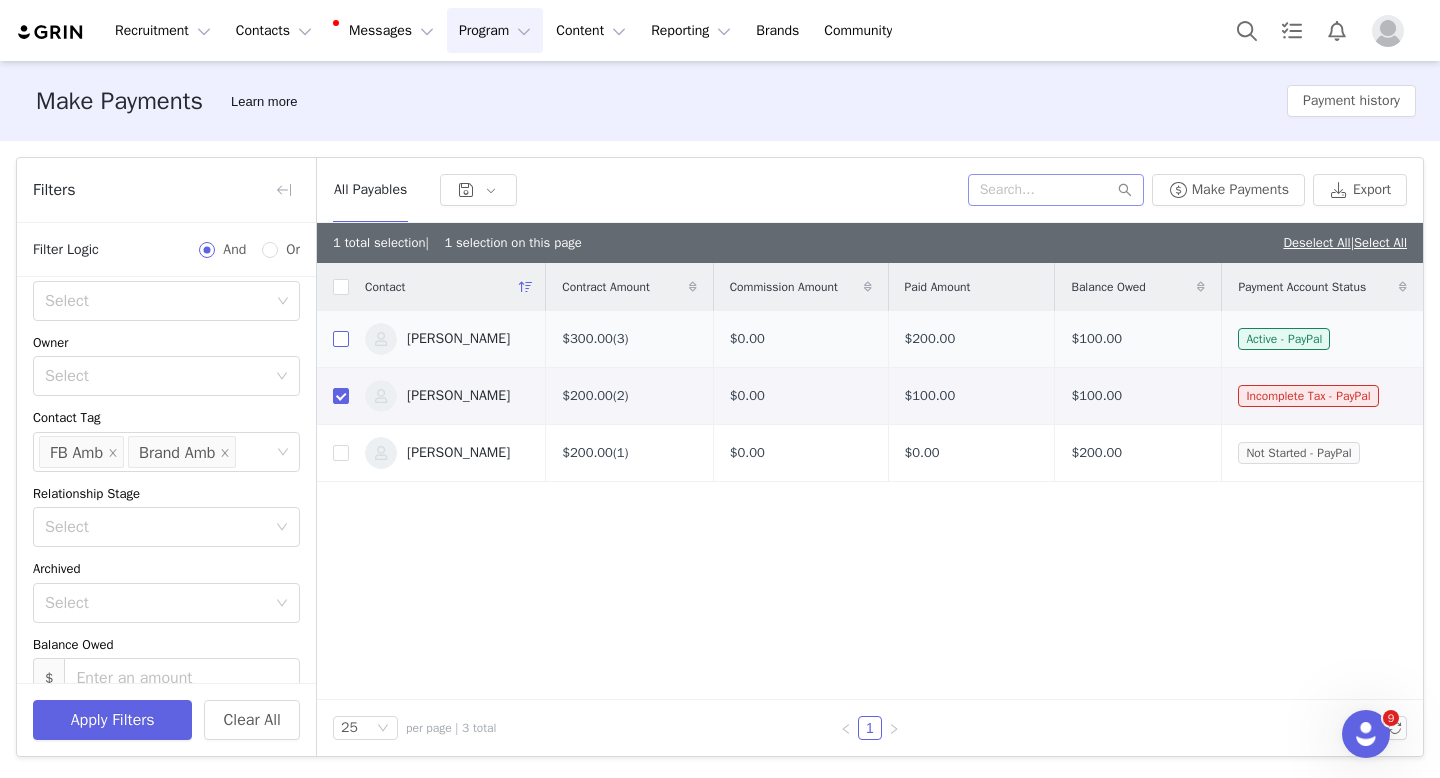 click at bounding box center [341, 339] 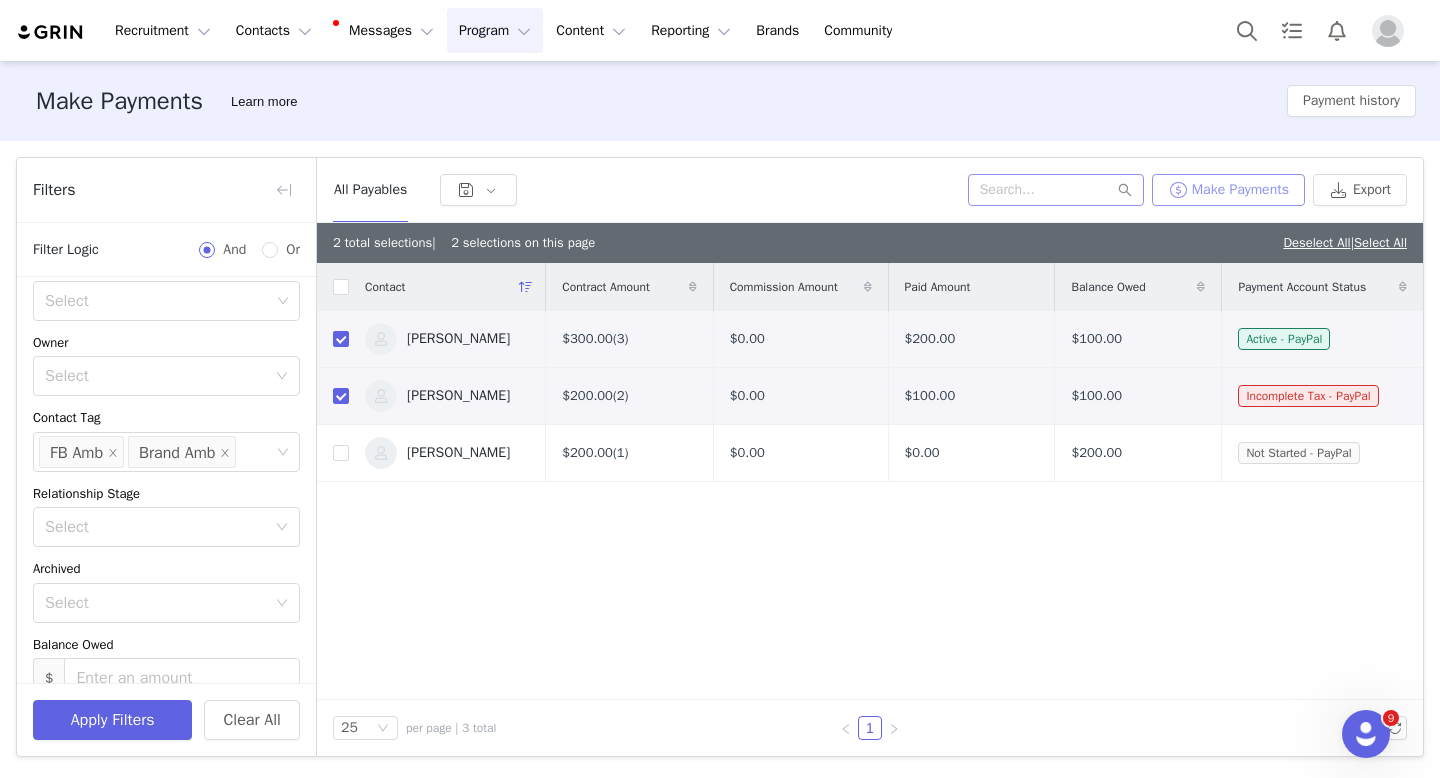 click on "Make Payments" at bounding box center [1228, 190] 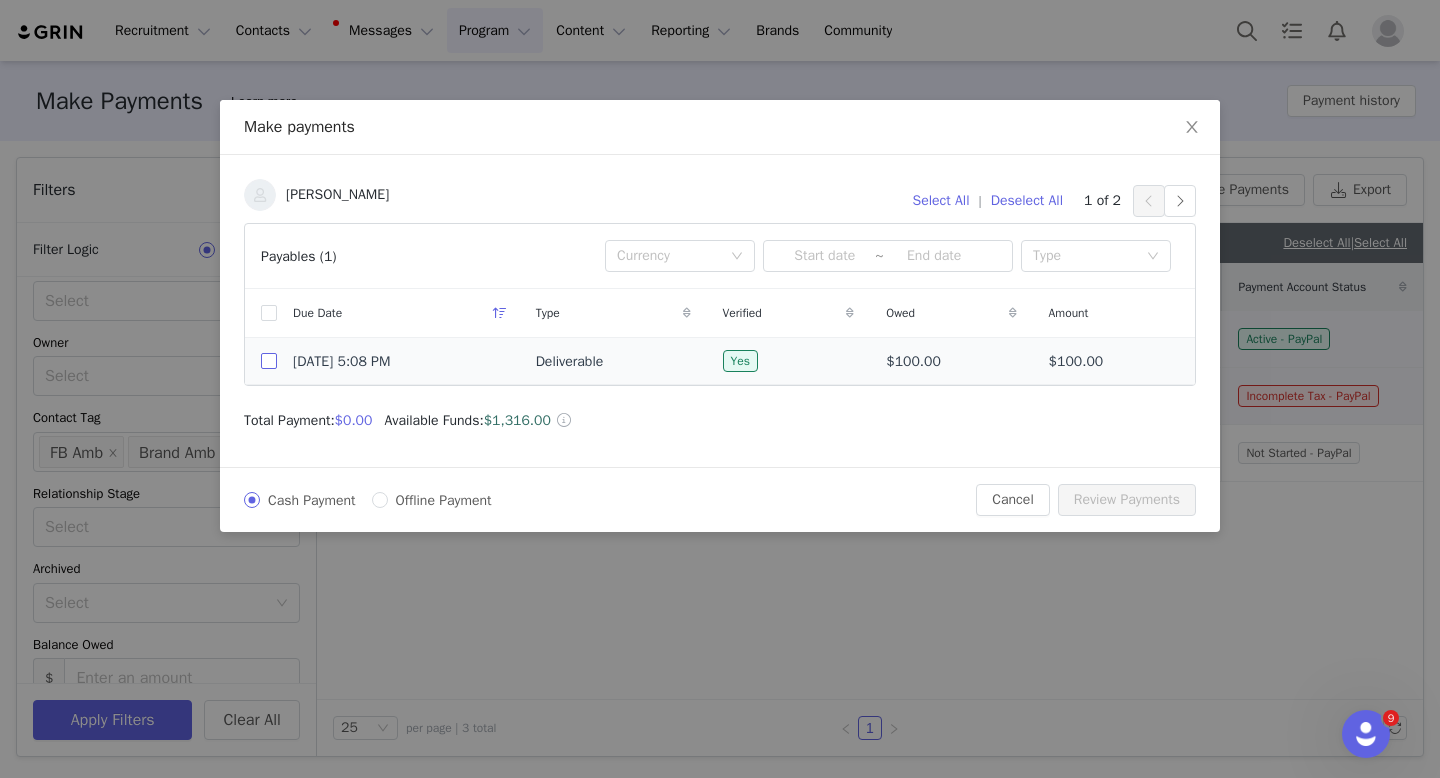click at bounding box center [269, 361] 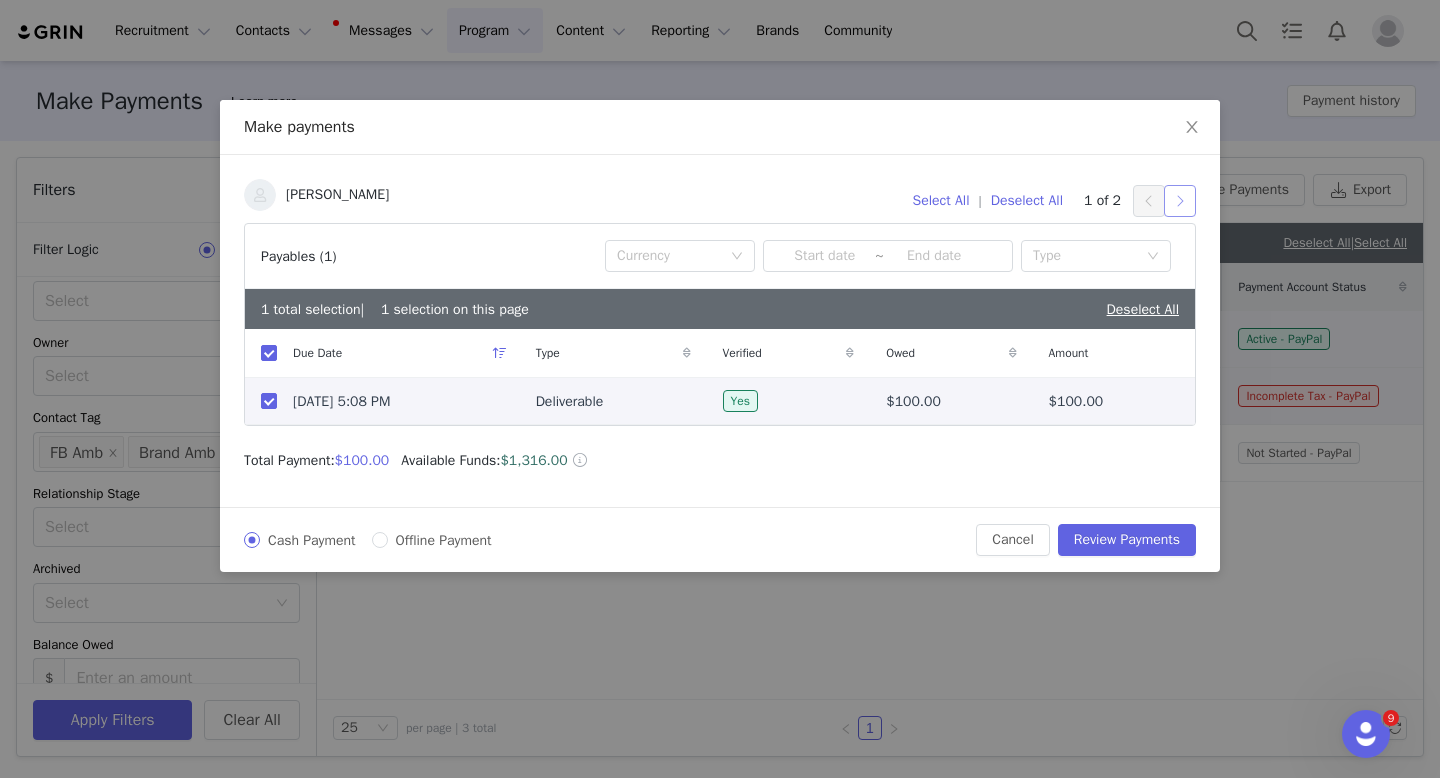 click at bounding box center (1180, 201) 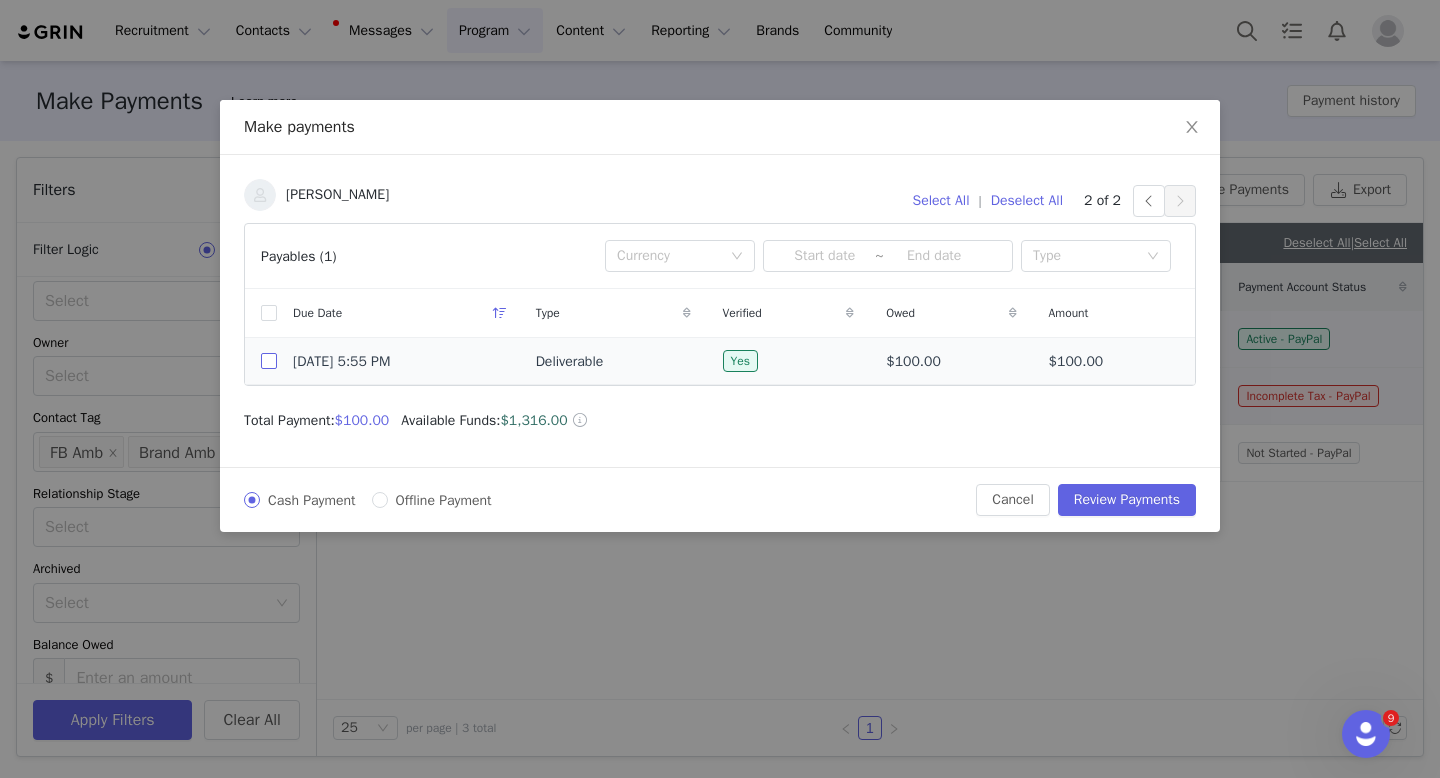 click at bounding box center (269, 361) 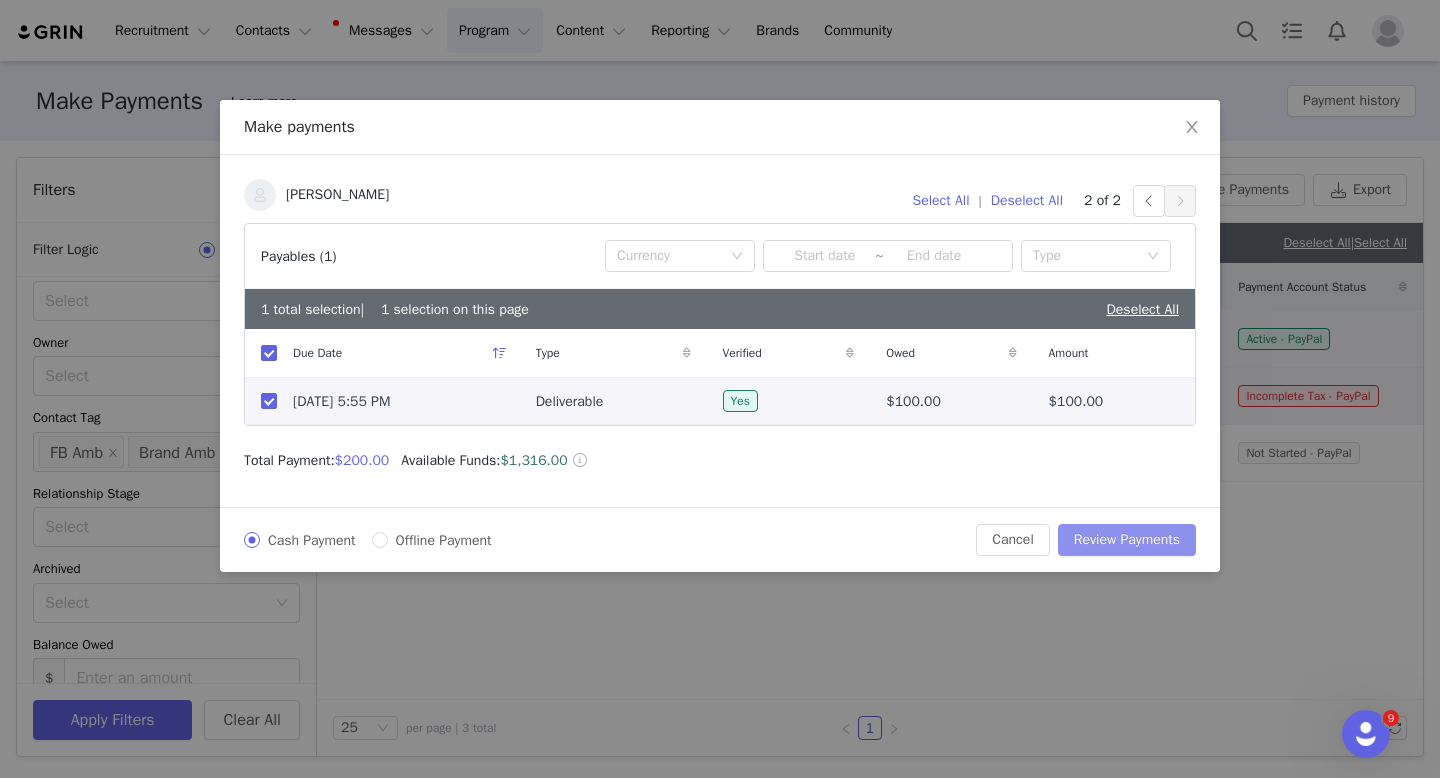 click on "Review Payments" at bounding box center [1127, 540] 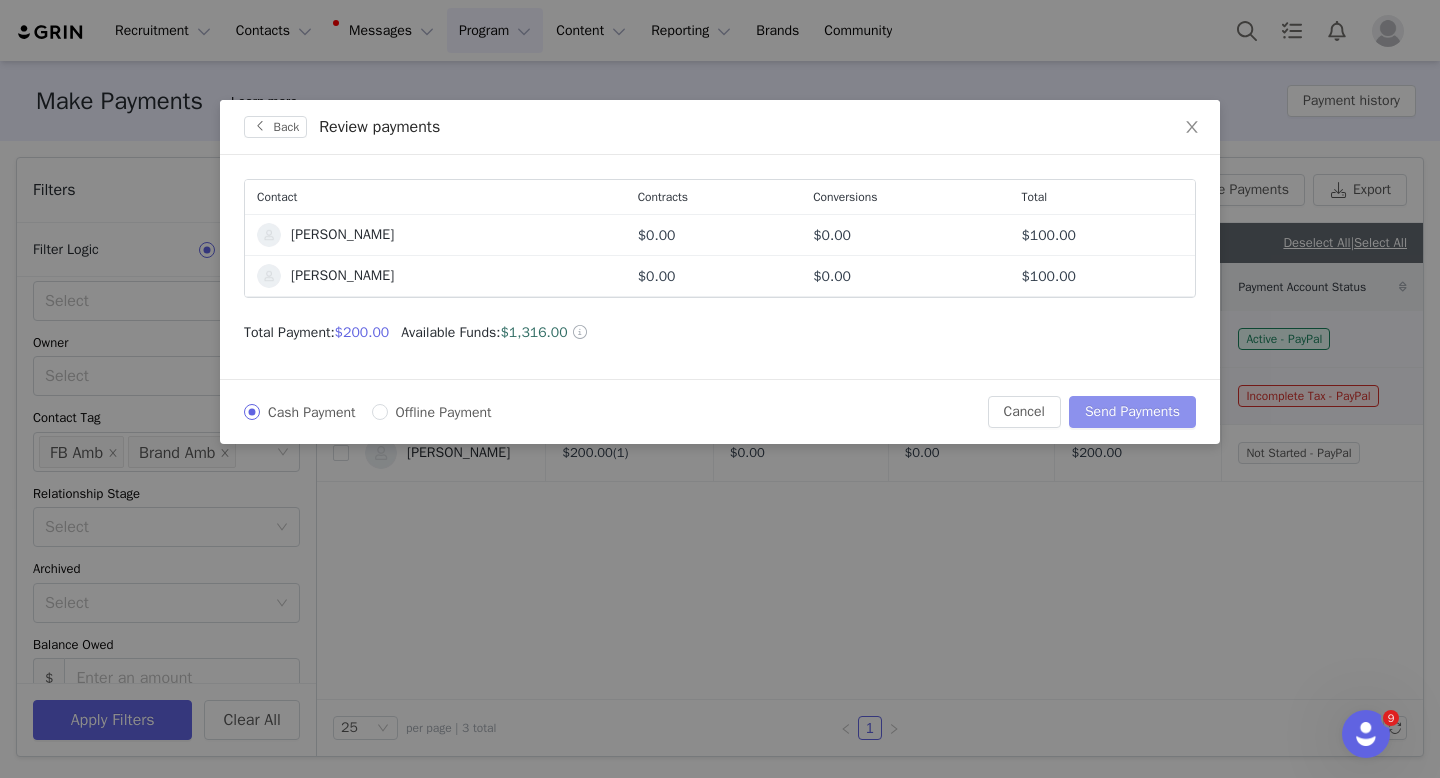 click on "Send Payments" at bounding box center (1132, 412) 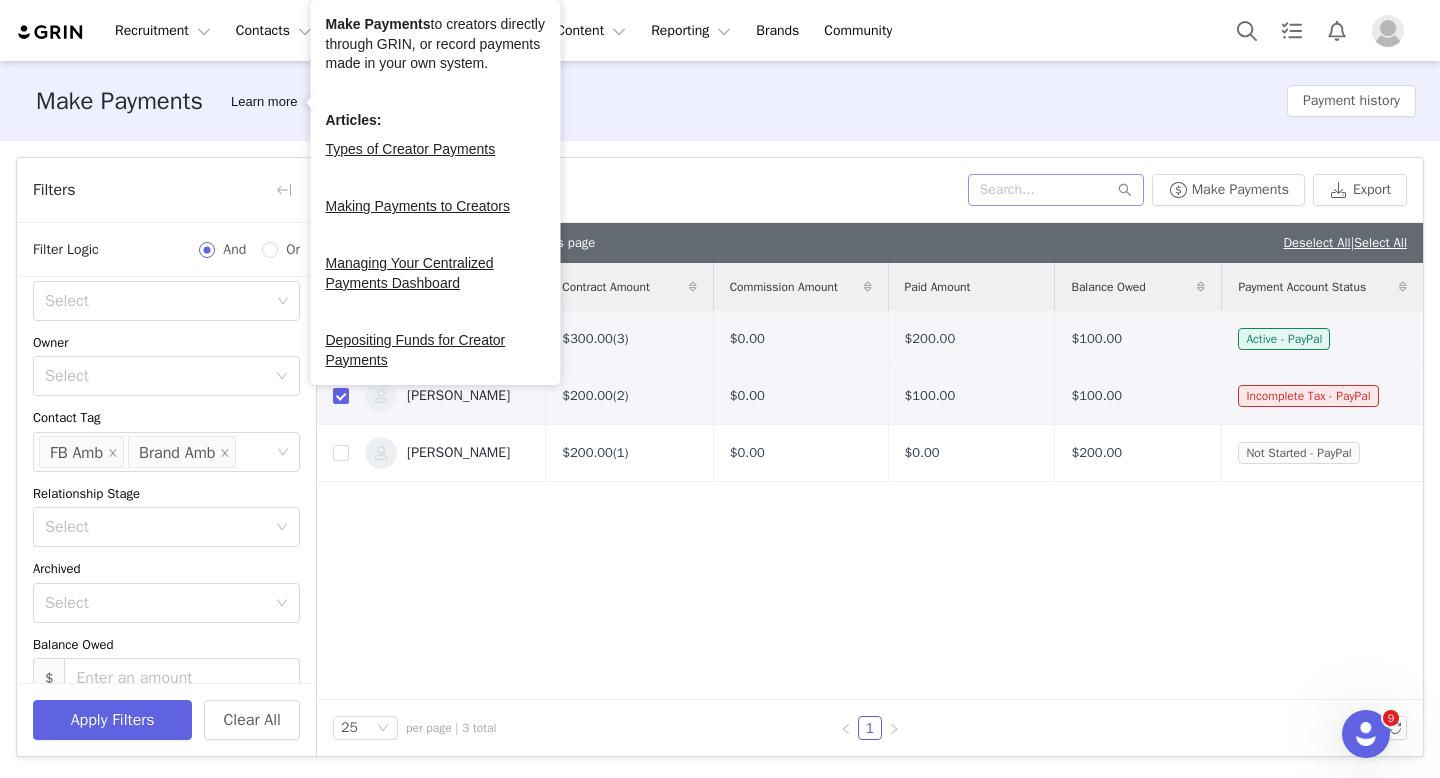 click on "Contact   Contract Amount   Commission Amount   Paid Amount   Balance Owed   Payment Account Status   [PERSON_NAME]   $300.00   (3)   $0.00   $200.00  $100.00  Active - PayPal   [PERSON_NAME]   $200.00   (2)   $0.00   $100.00  $100.00  Incomplete Tax - PayPal   [PERSON_NAME]   $200.00   (1)   $0.00   $0.00  $200.00  Not Started - PayPal" at bounding box center [870, 481] 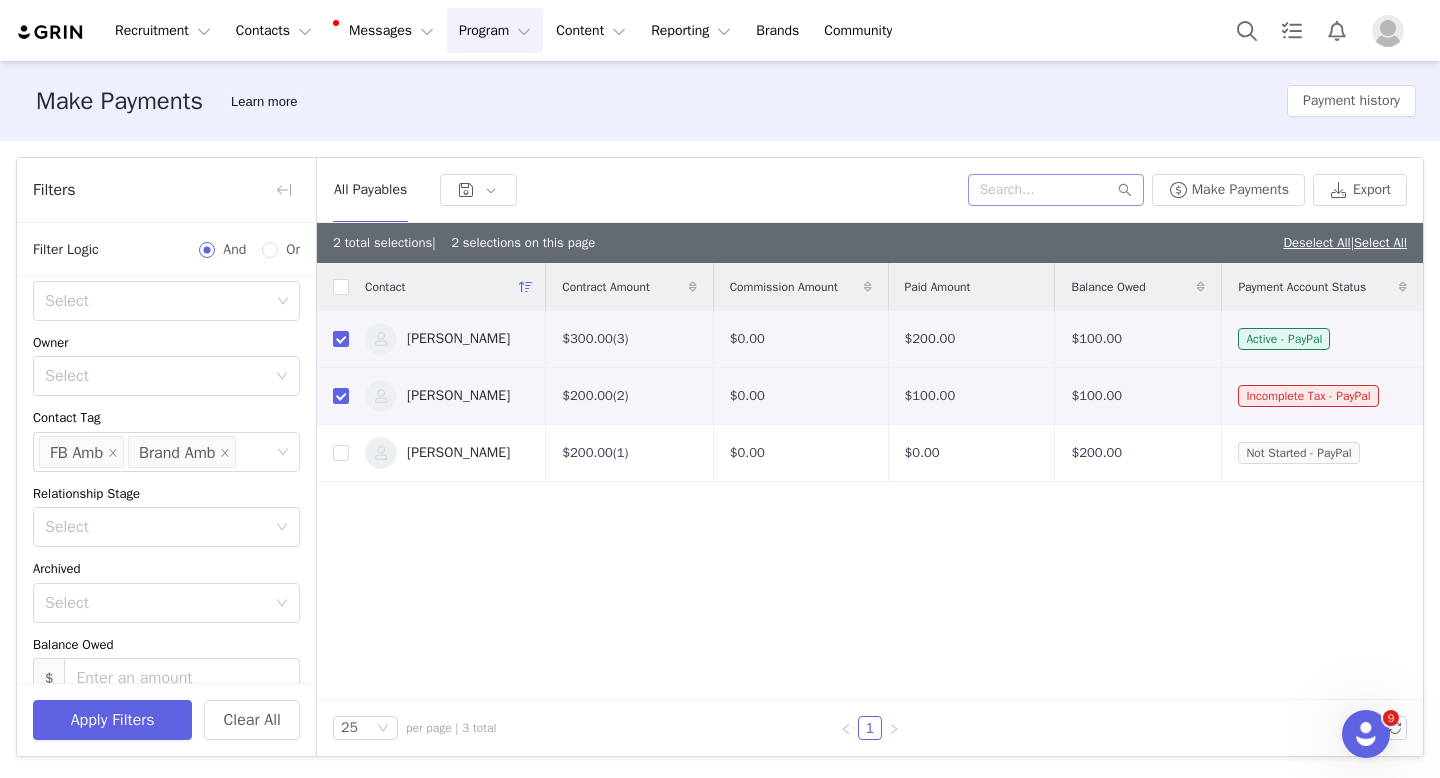 click on "[PERSON_NAME]" at bounding box center [458, 396] 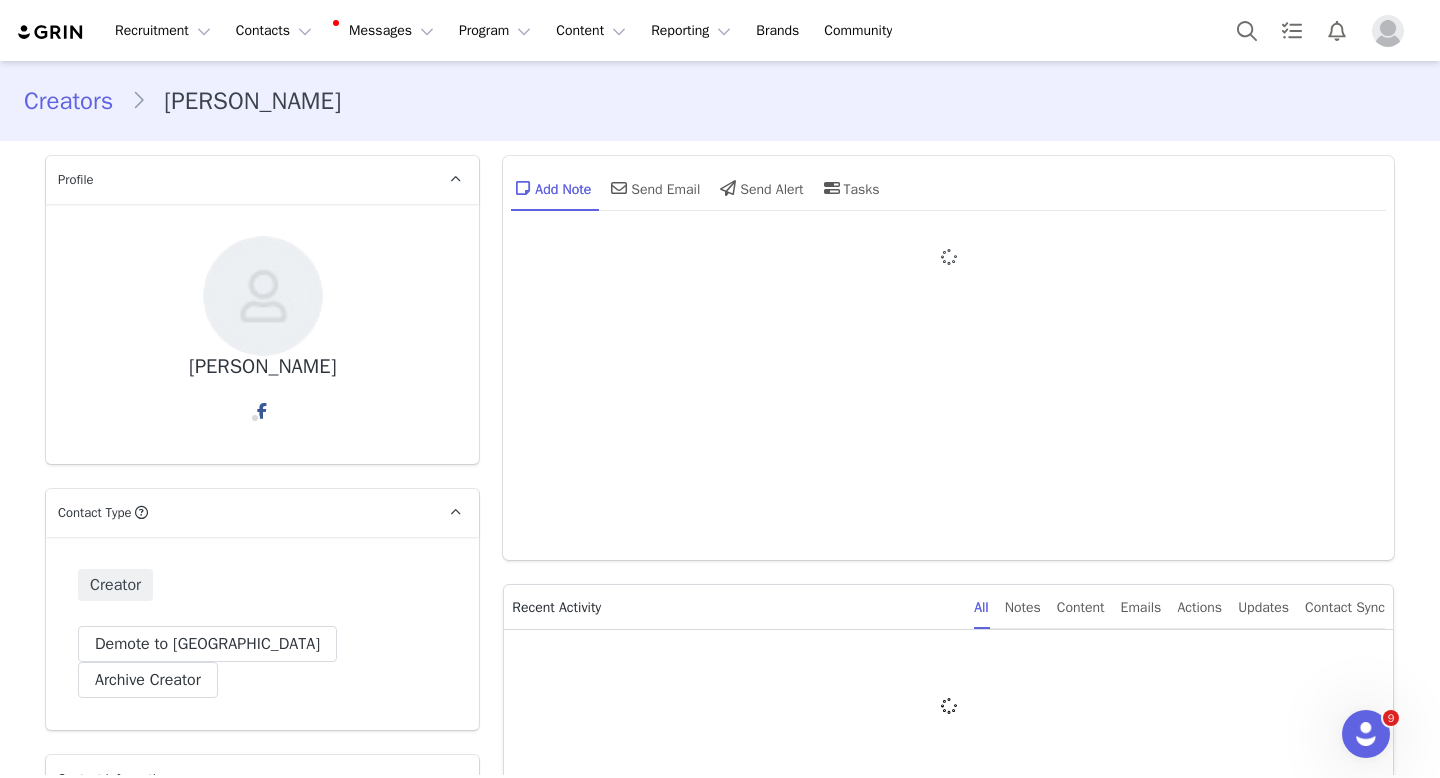 type on "+55 ([GEOGRAPHIC_DATA])" 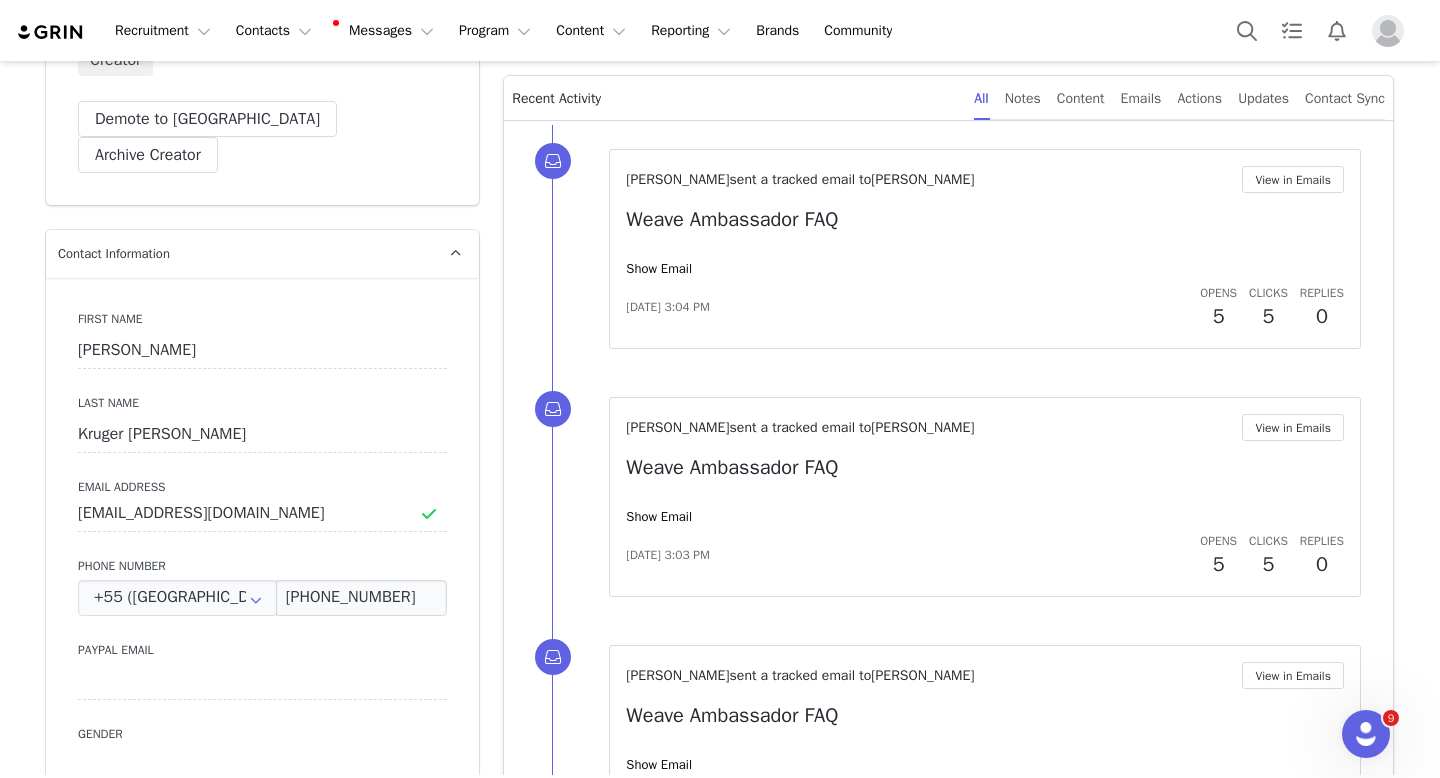 scroll, scrollTop: 2415, scrollLeft: 0, axis: vertical 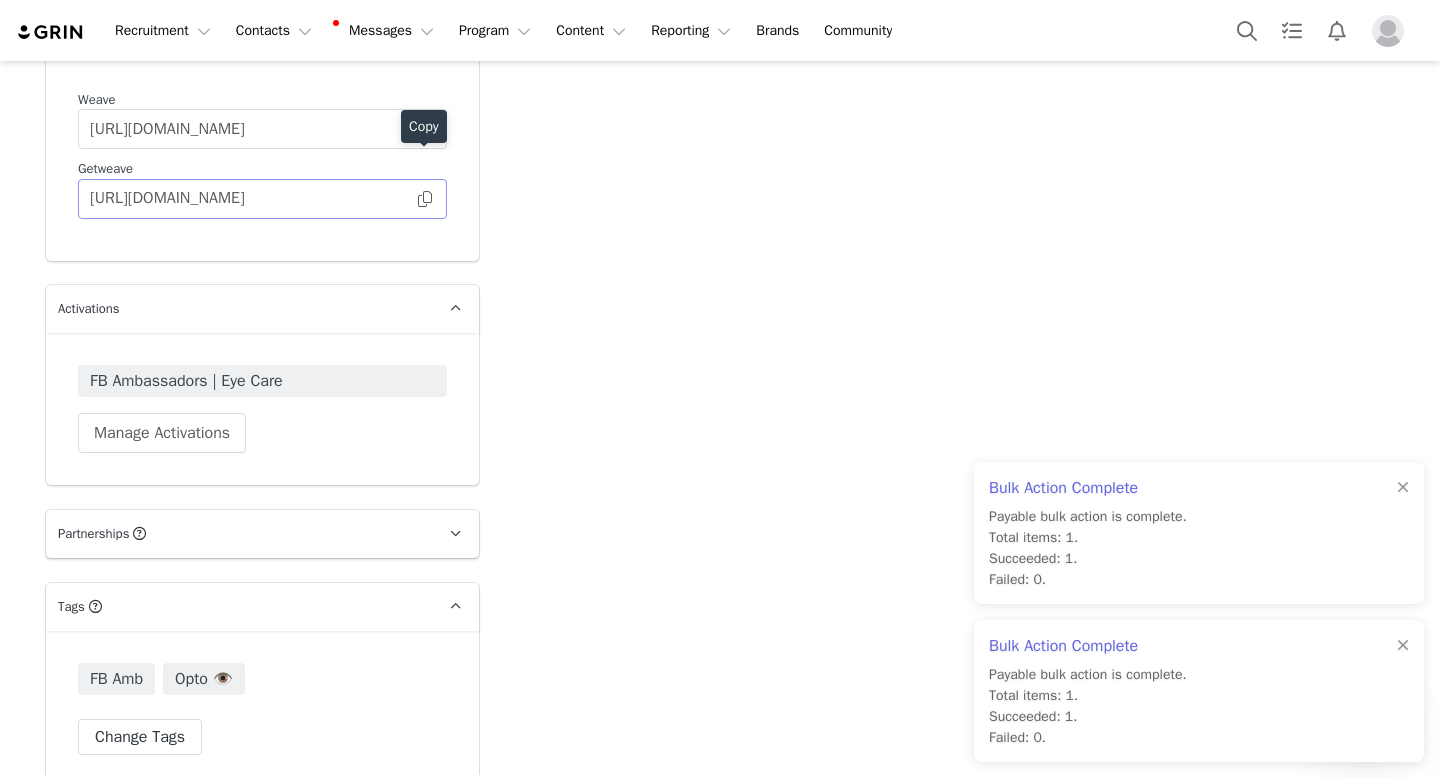 click at bounding box center (425, 199) 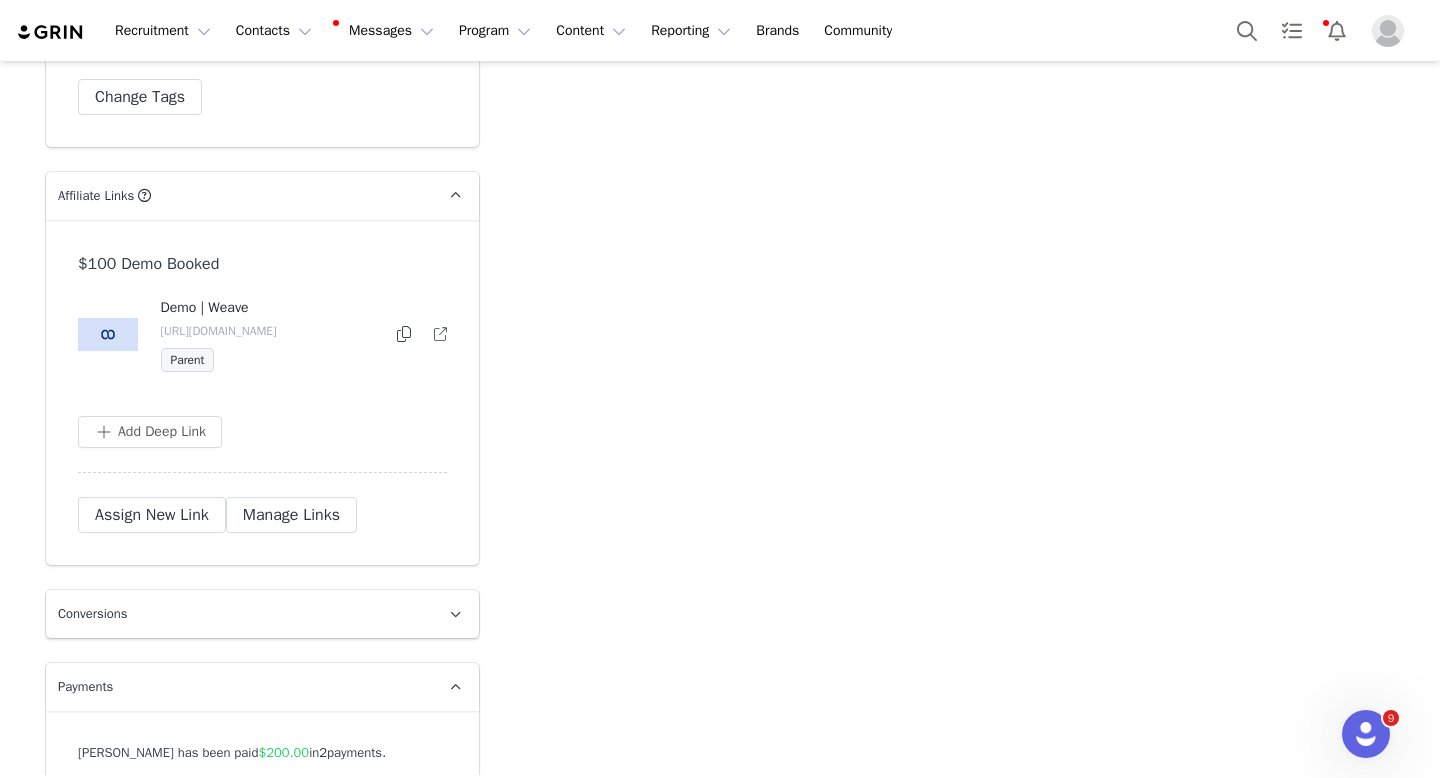 scroll, scrollTop: 4239, scrollLeft: 0, axis: vertical 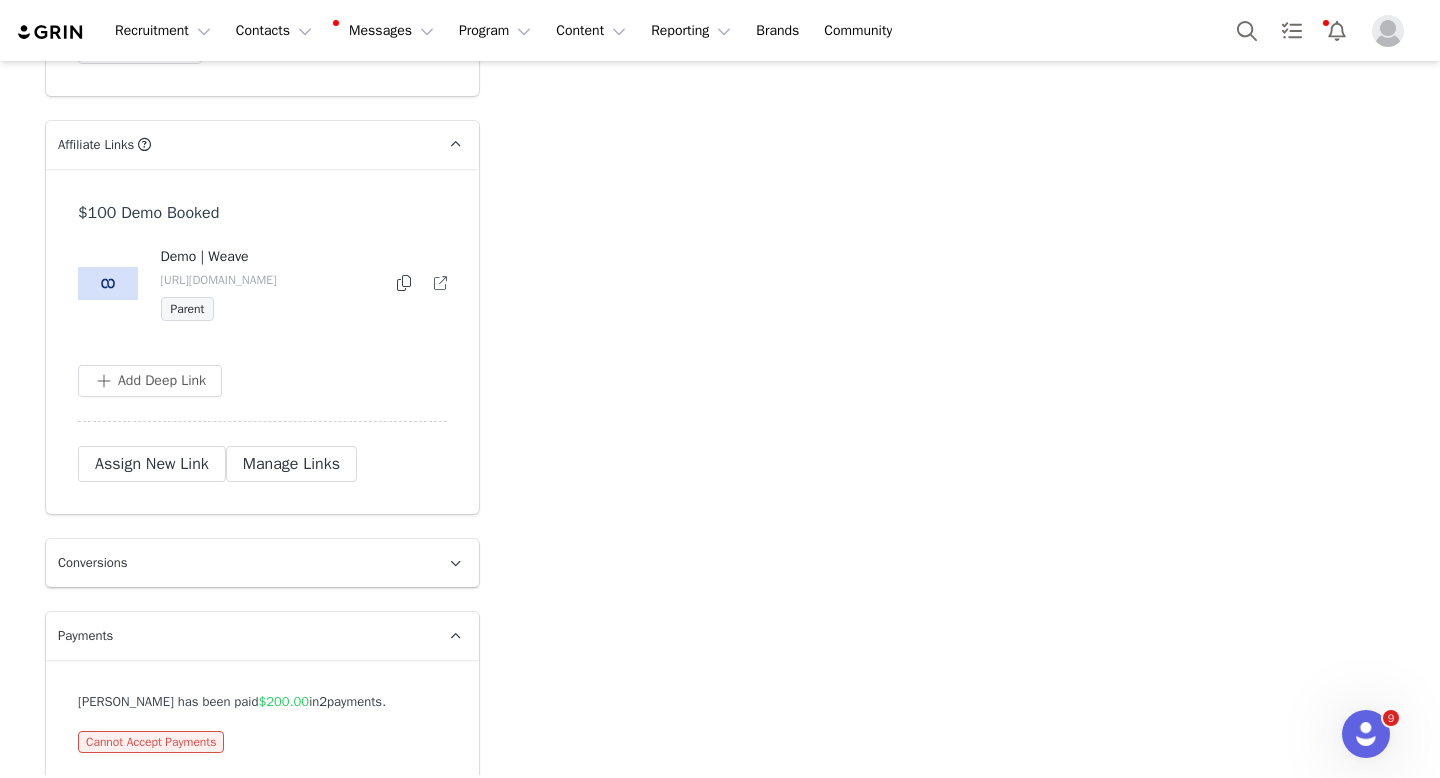 click on "Cannot Accept Payments" at bounding box center [151, 742] 